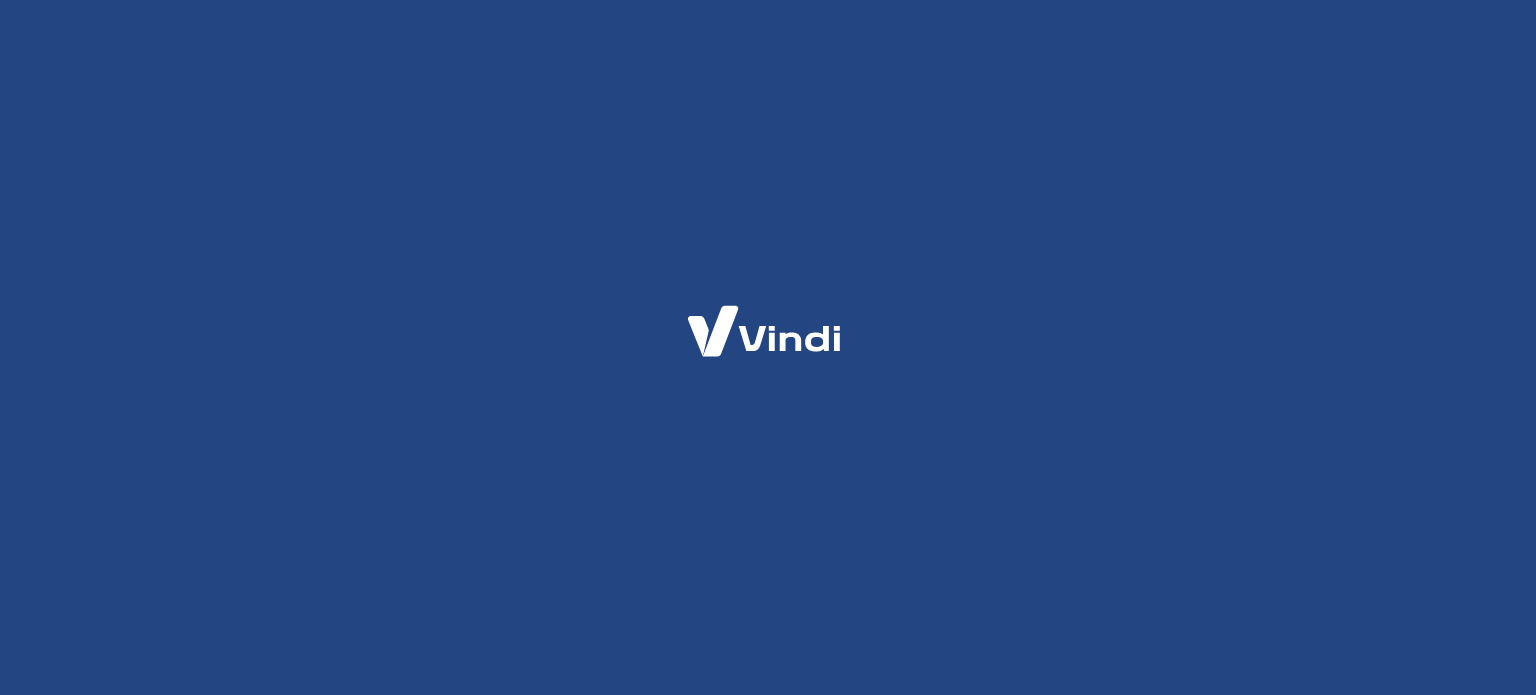 scroll, scrollTop: 0, scrollLeft: 0, axis: both 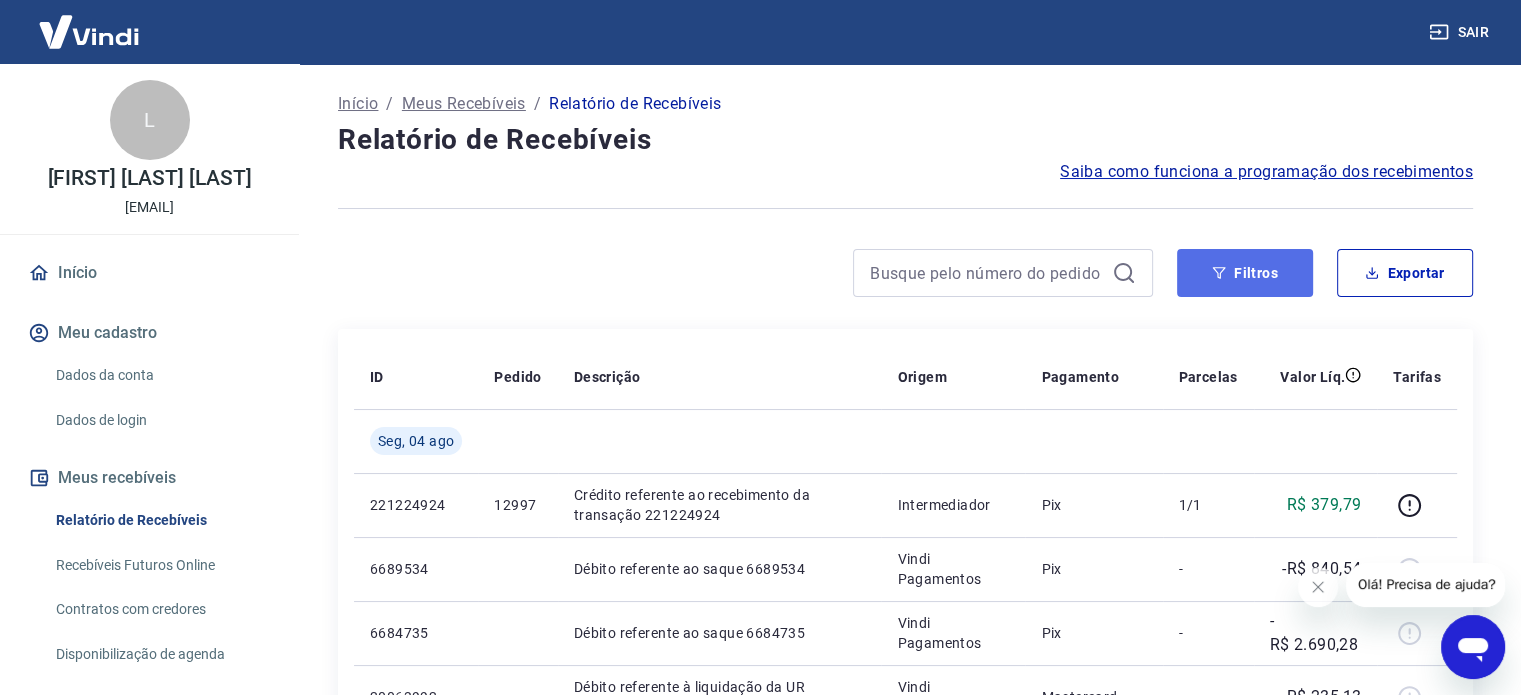 click on "Filtros" at bounding box center (1245, 273) 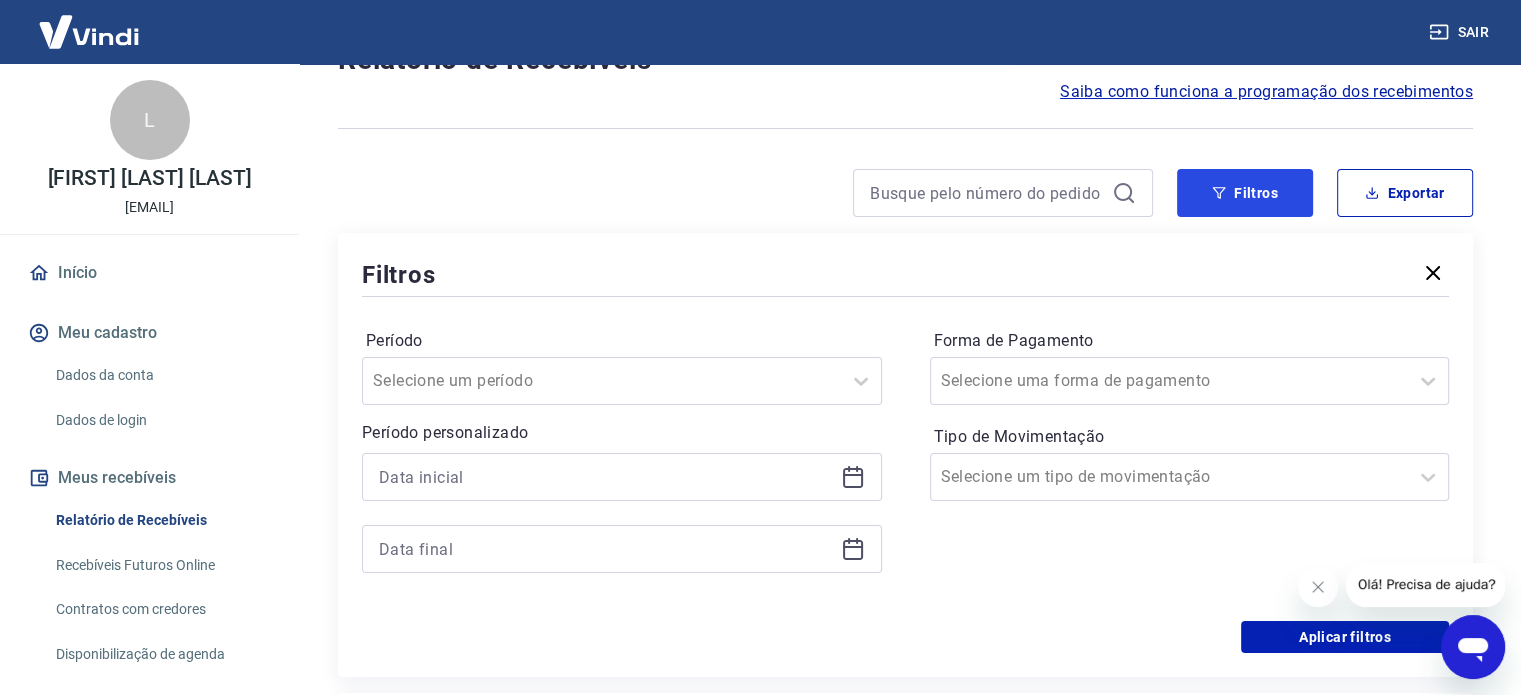 scroll, scrollTop: 100, scrollLeft: 0, axis: vertical 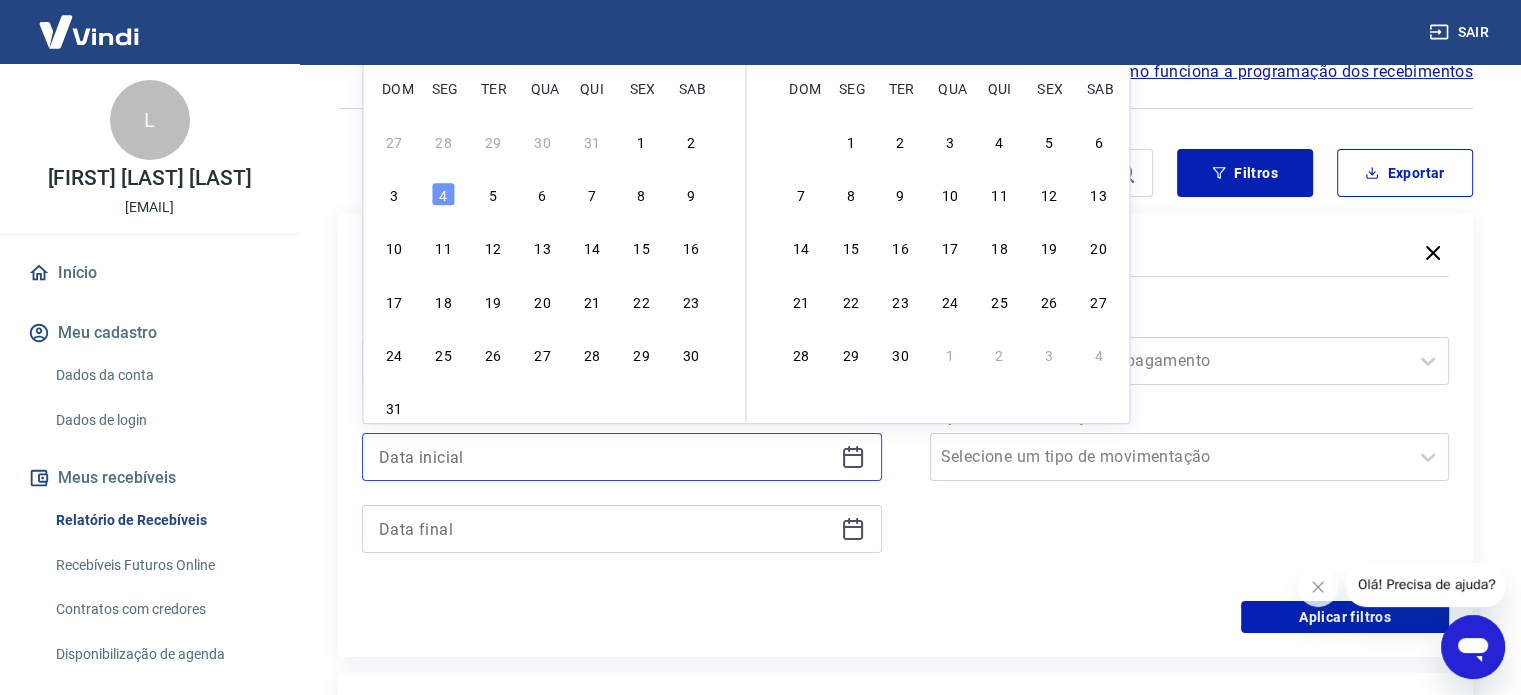 click at bounding box center (606, 457) 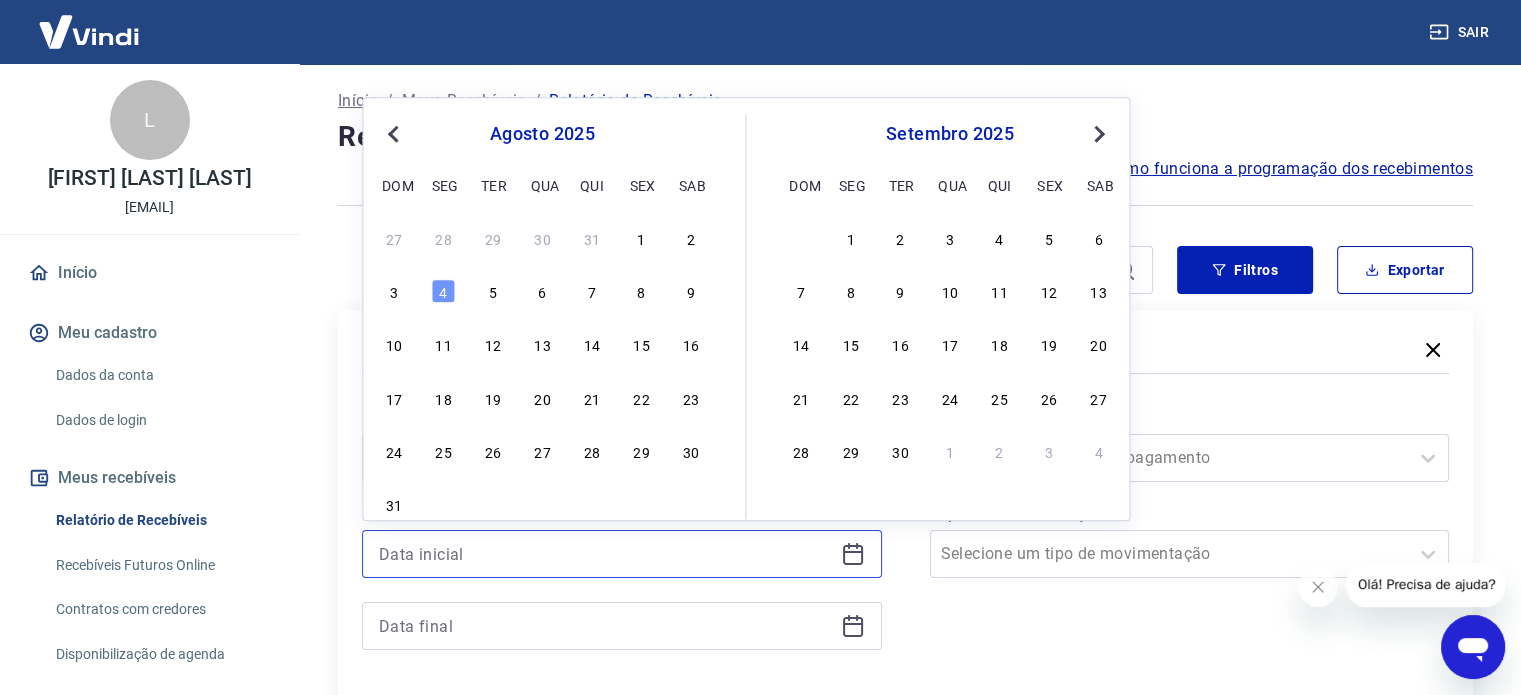 scroll, scrollTop: 0, scrollLeft: 0, axis: both 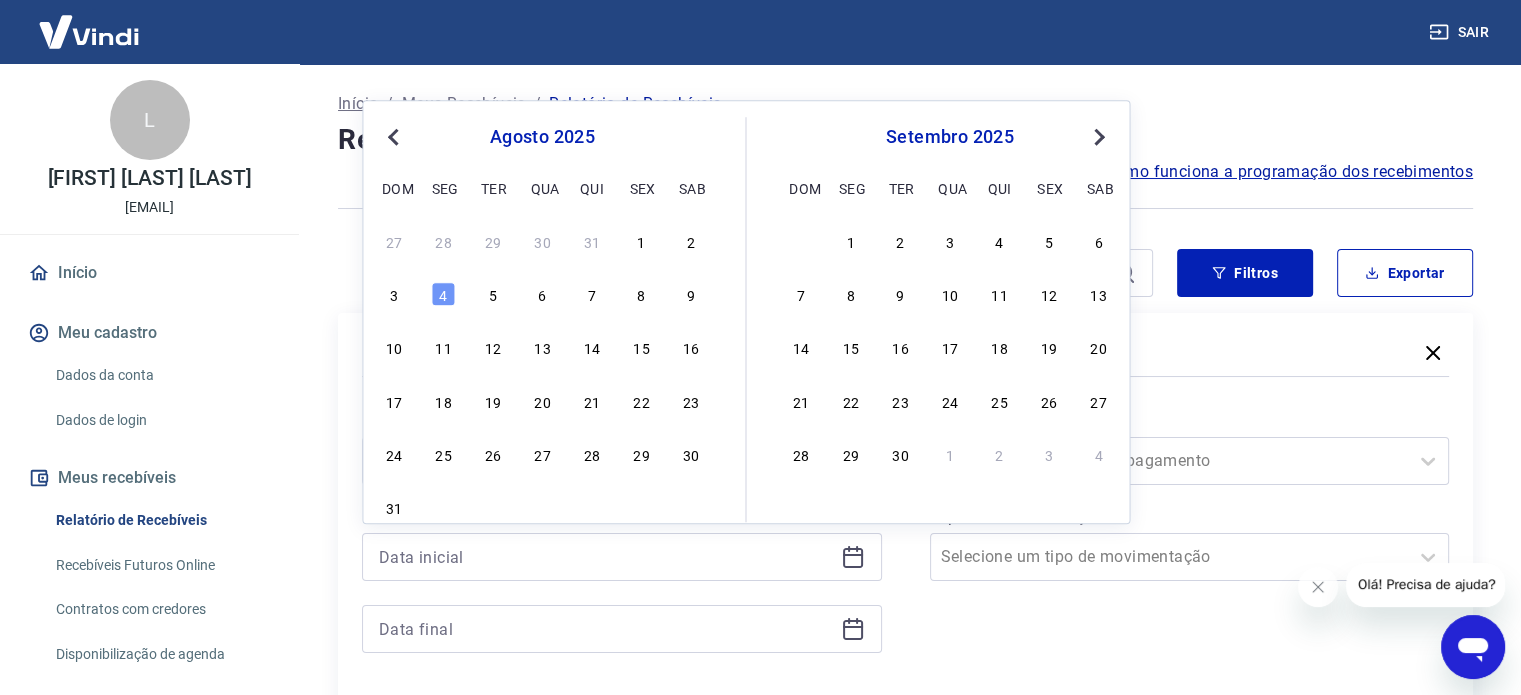 click on "Previous Month" at bounding box center (395, 136) 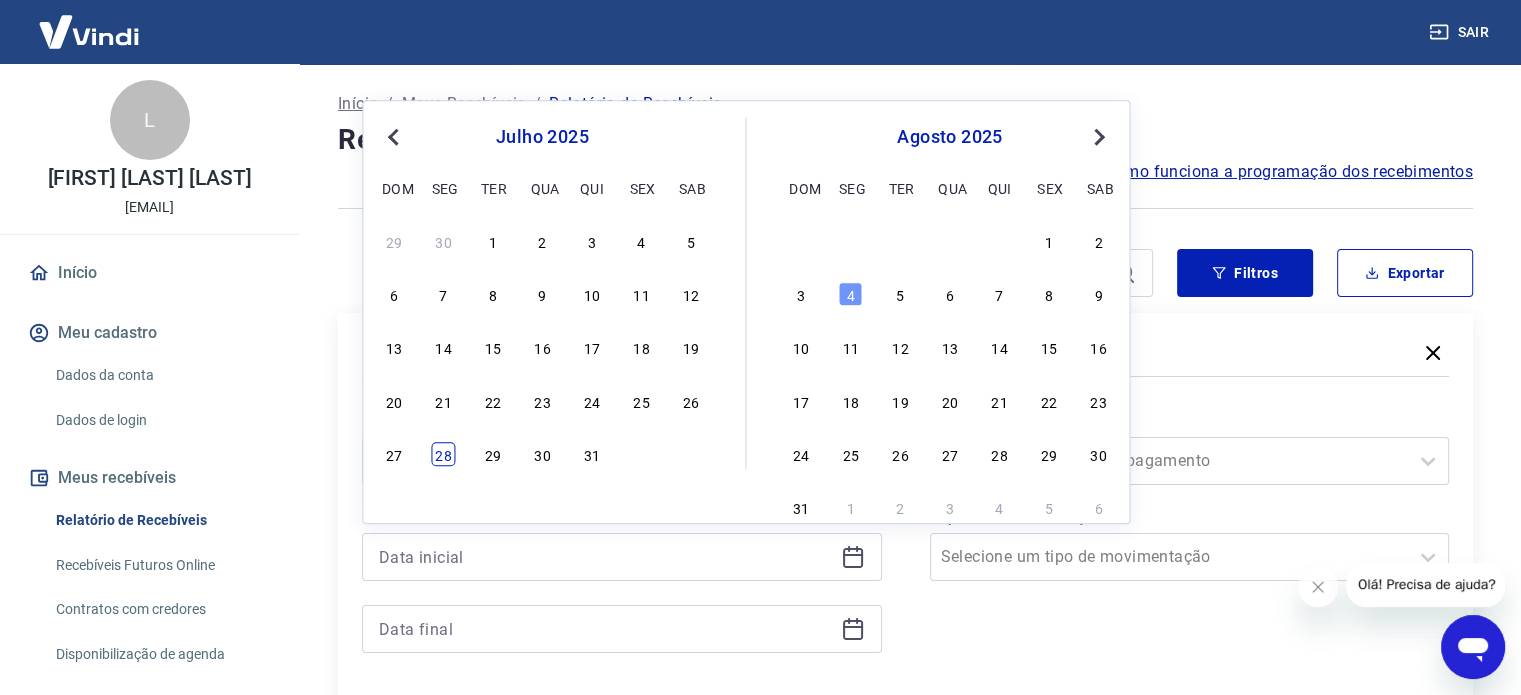 click on "28" at bounding box center (444, 454) 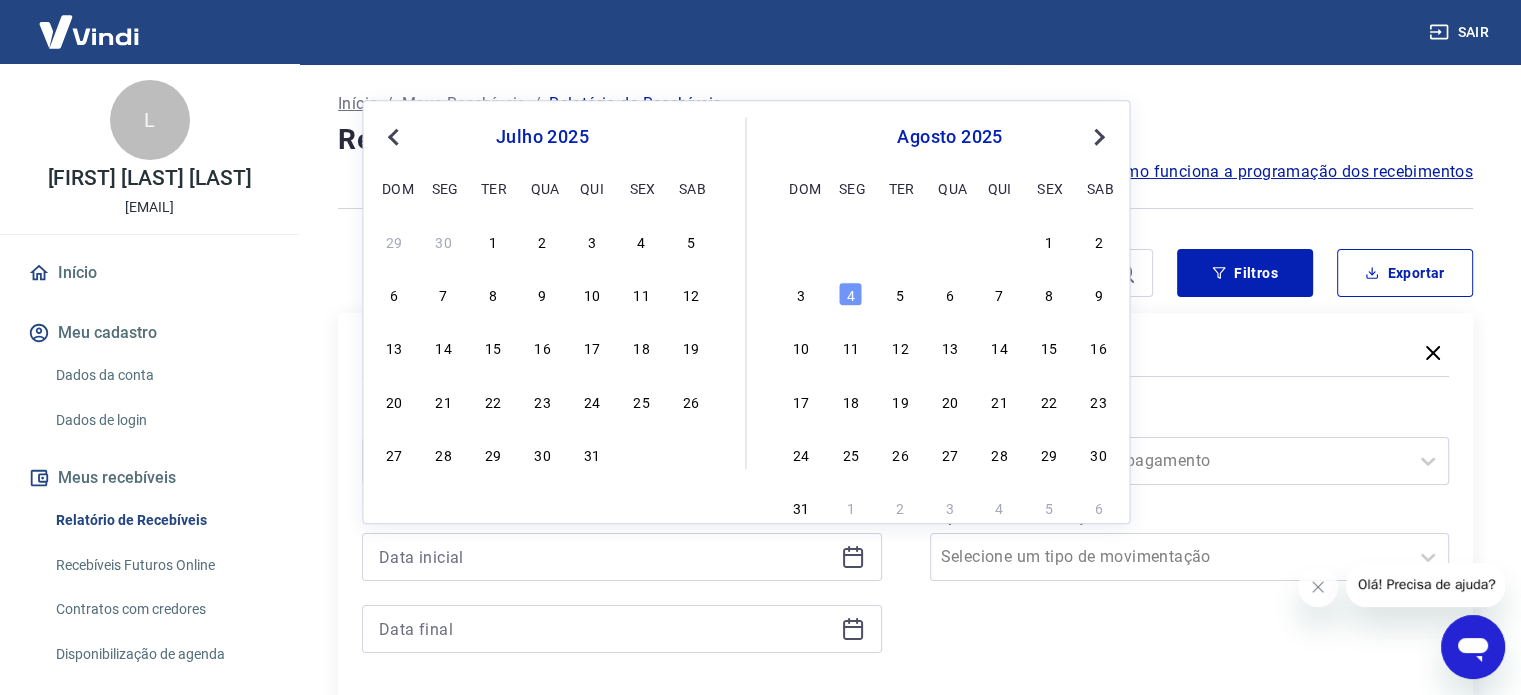 type on "28/07/2025" 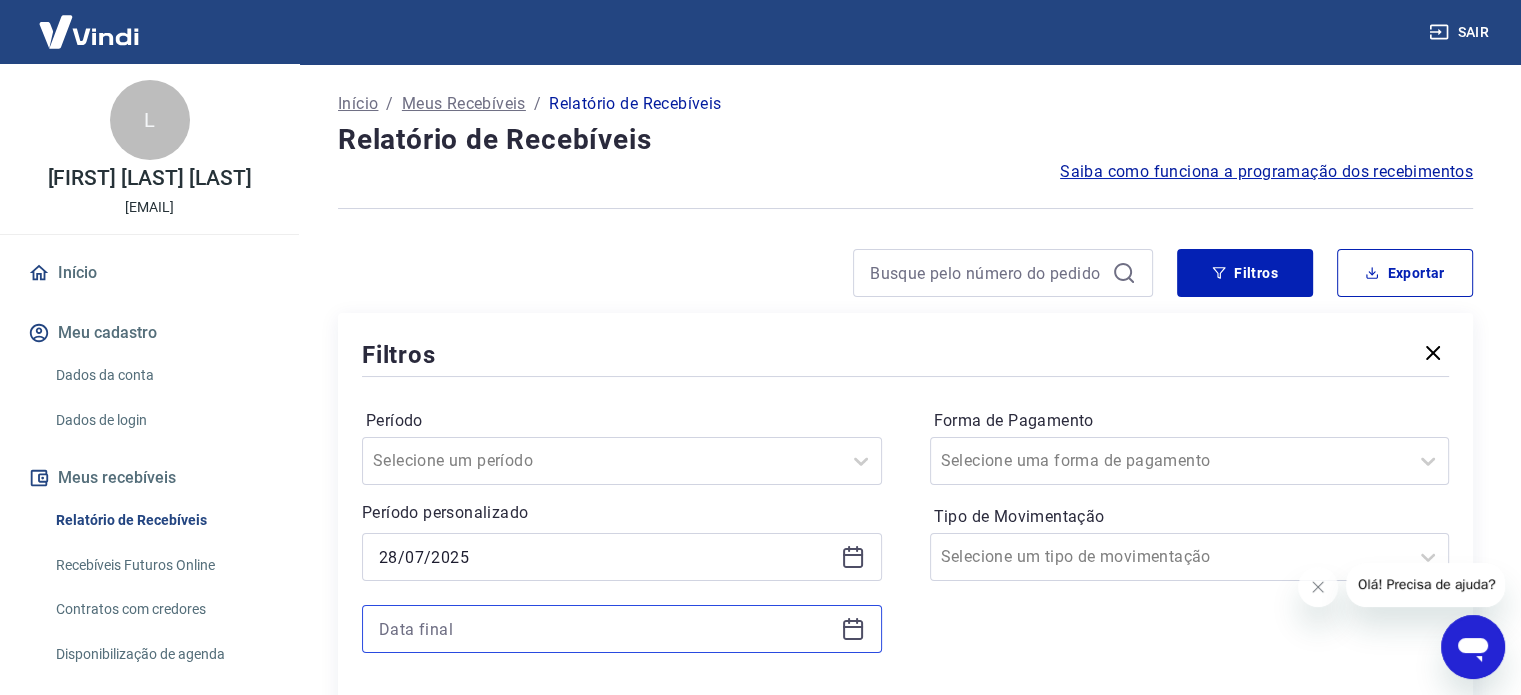 click at bounding box center (606, 629) 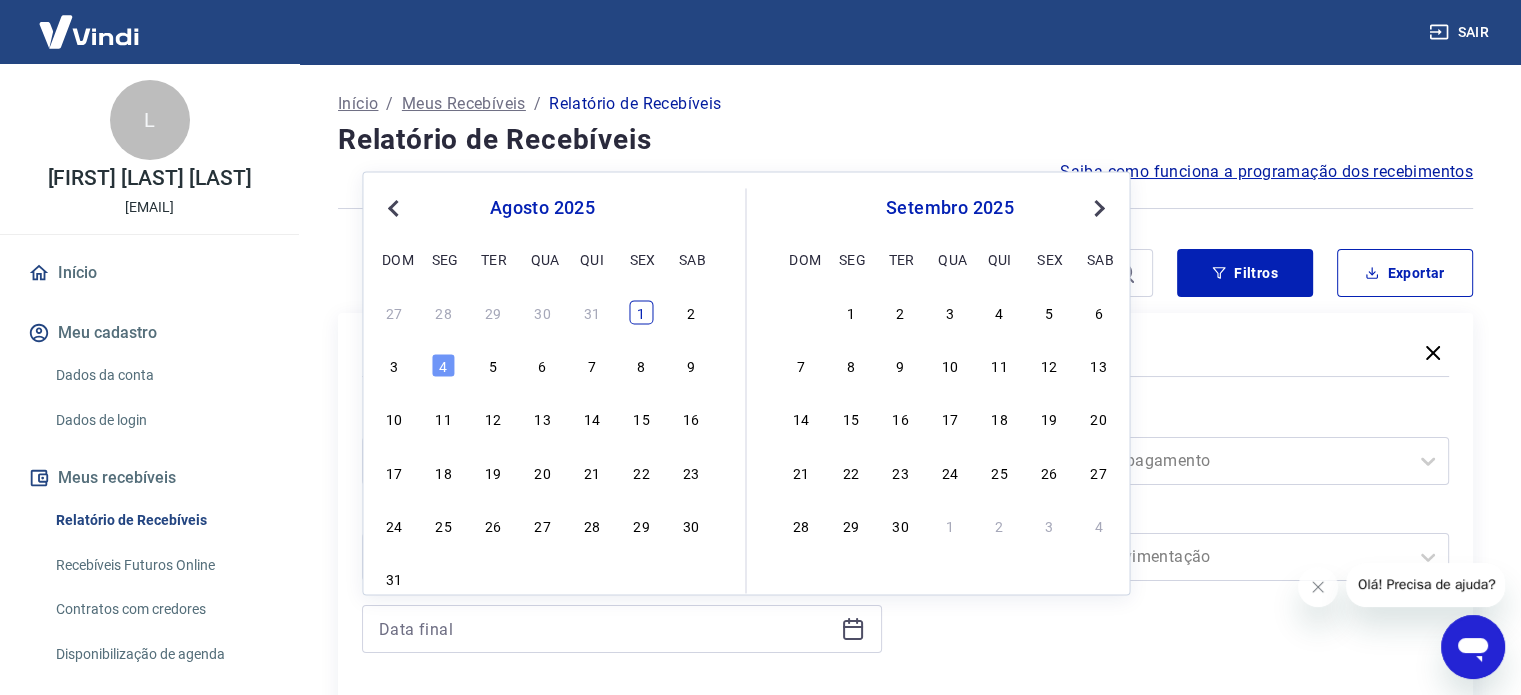 drag, startPoint x: 628, startPoint y: 314, endPoint x: 640, endPoint y: 308, distance: 13.416408 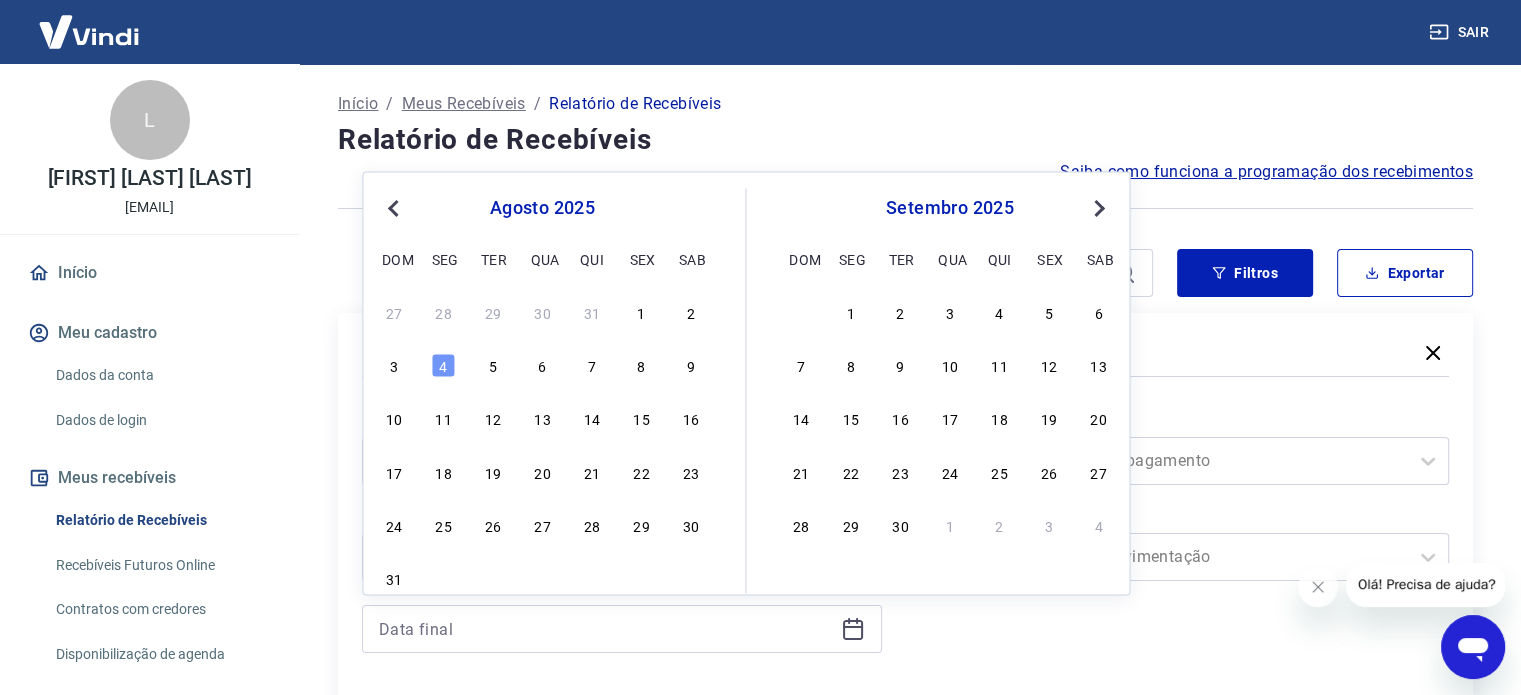 type on "01/08/2025" 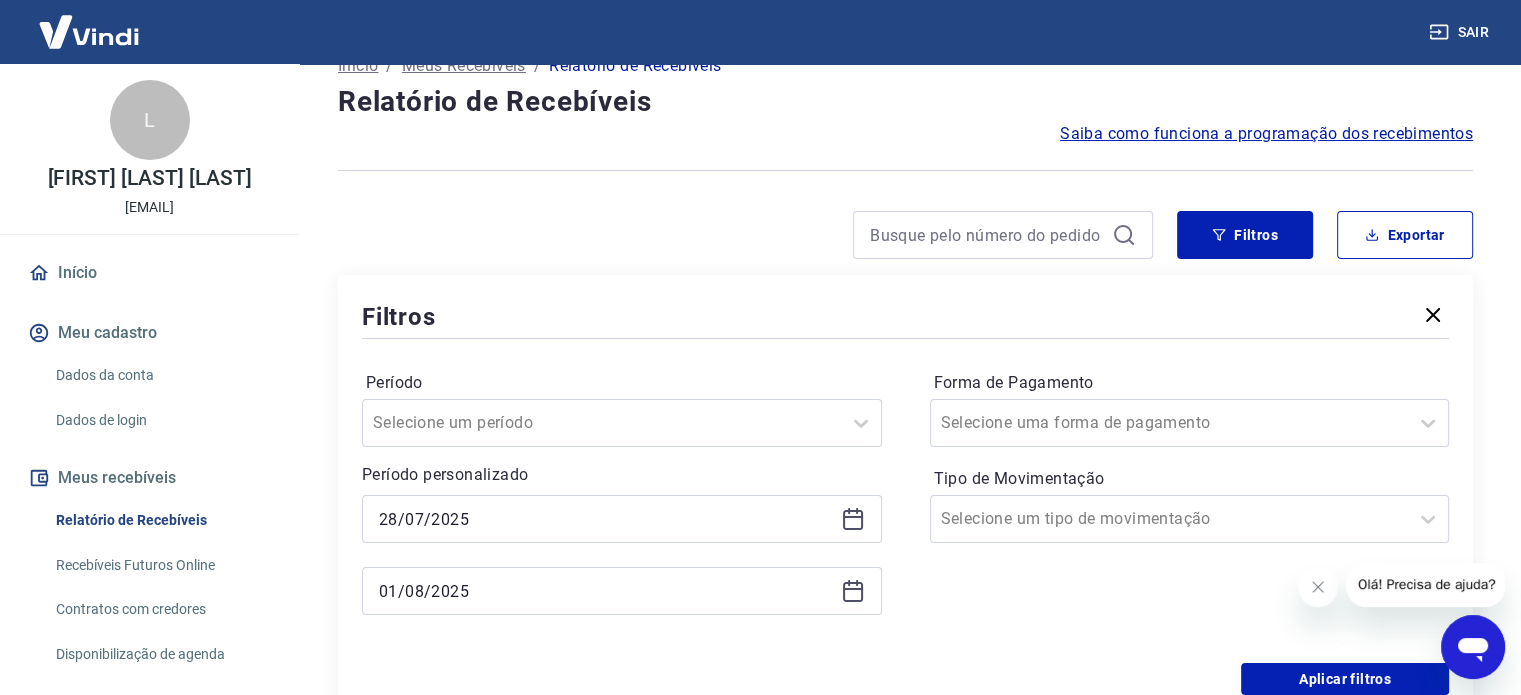 scroll, scrollTop: 0, scrollLeft: 0, axis: both 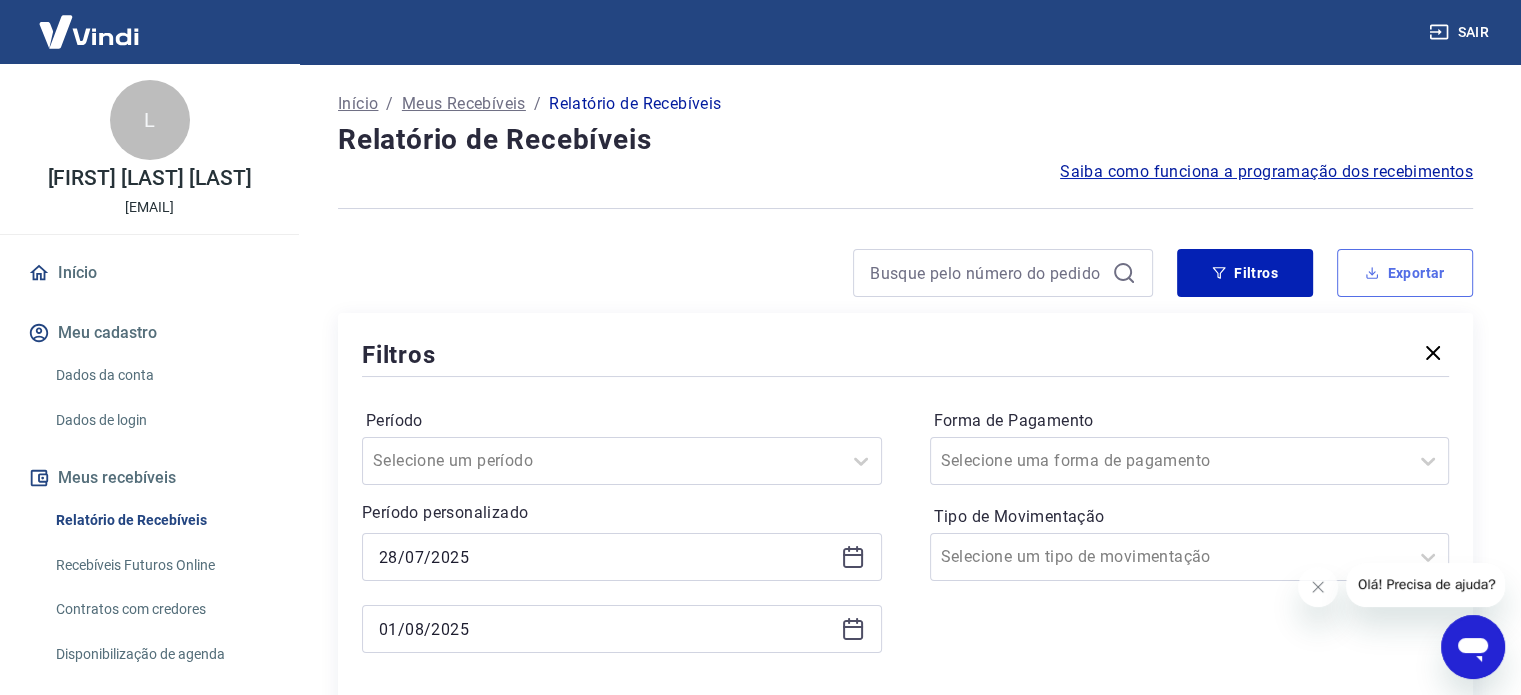 click on "Exportar" at bounding box center [1405, 273] 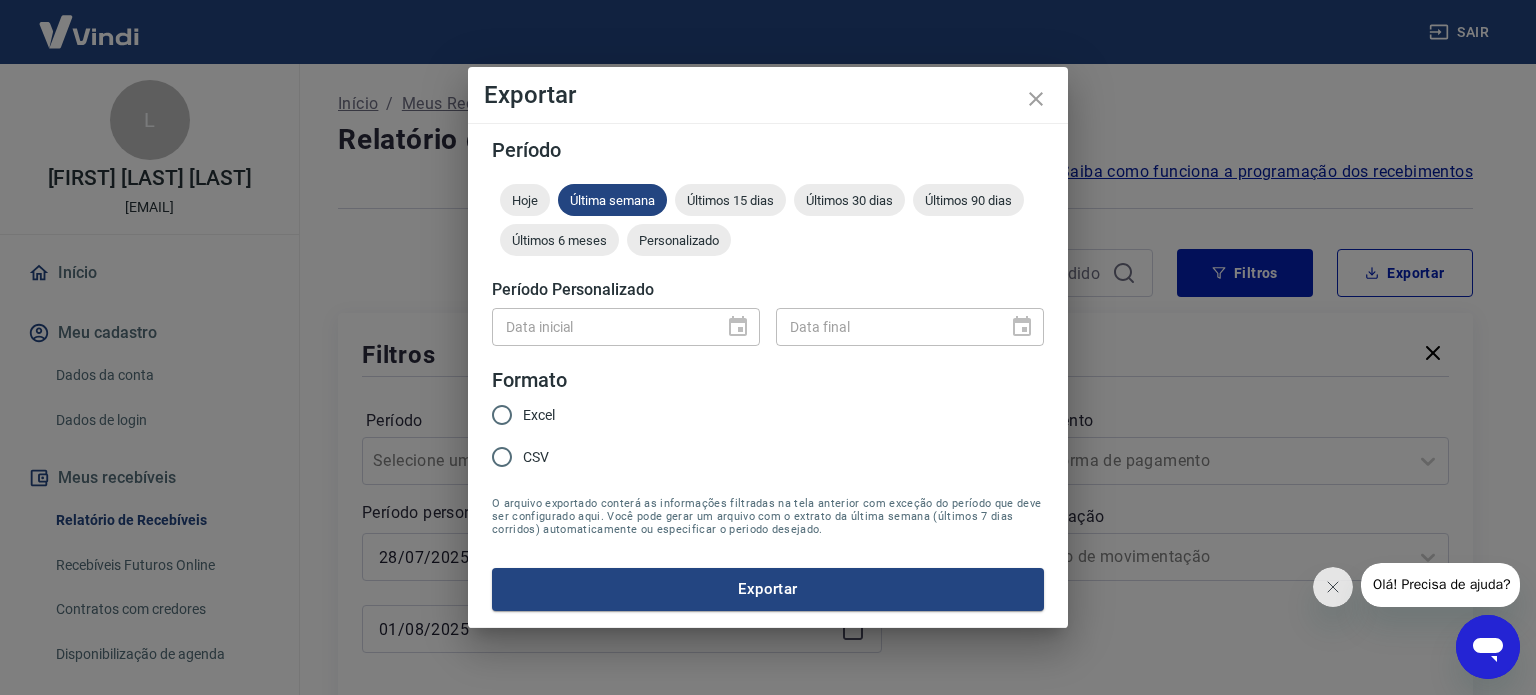 click on "Data inicial" at bounding box center [626, 326] 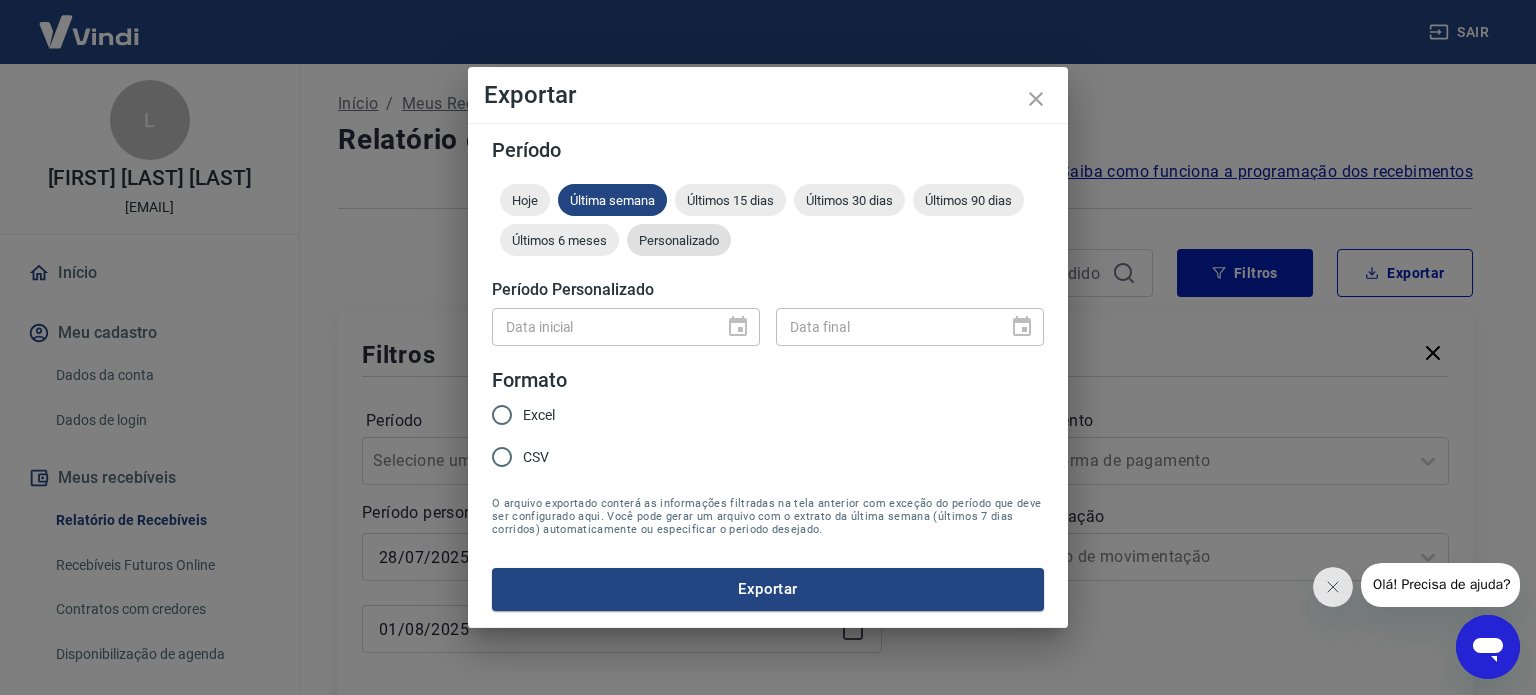 click on "Personalizado" at bounding box center [679, 240] 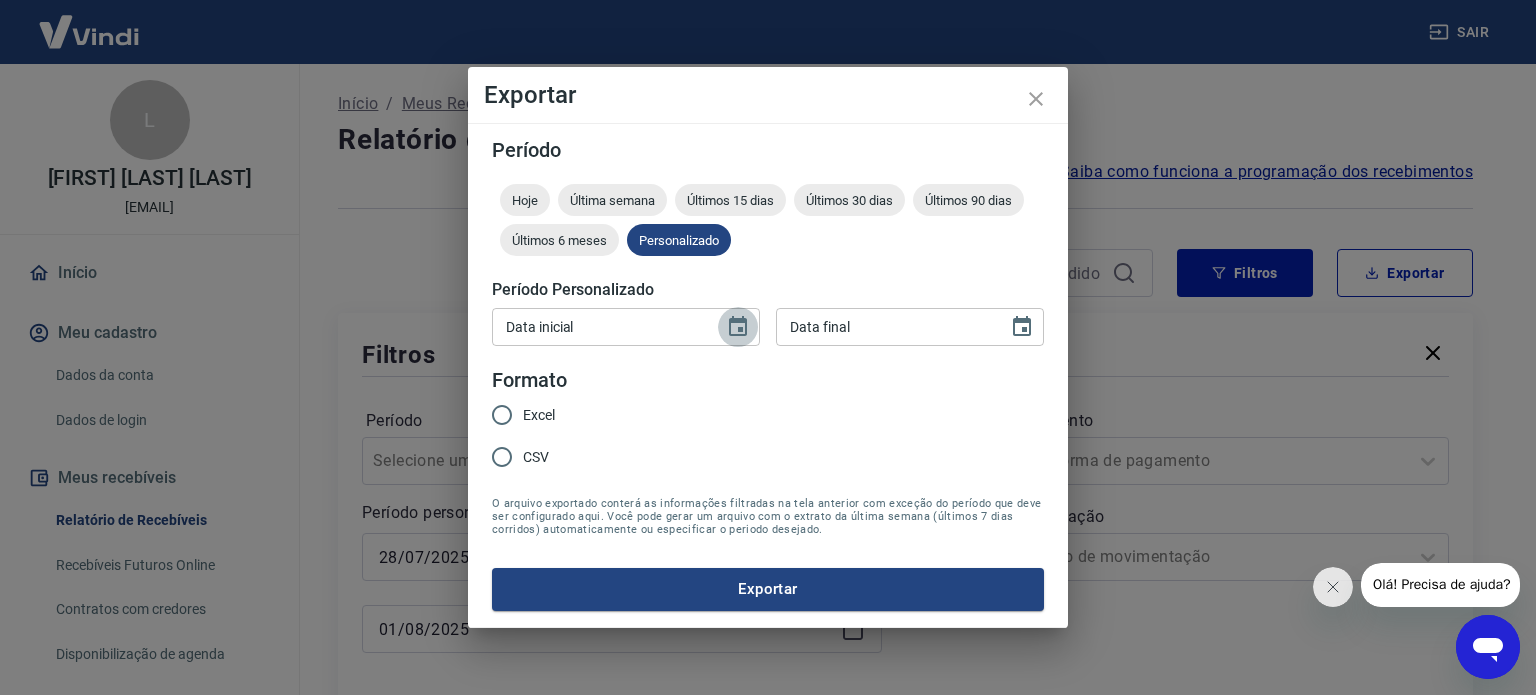 click 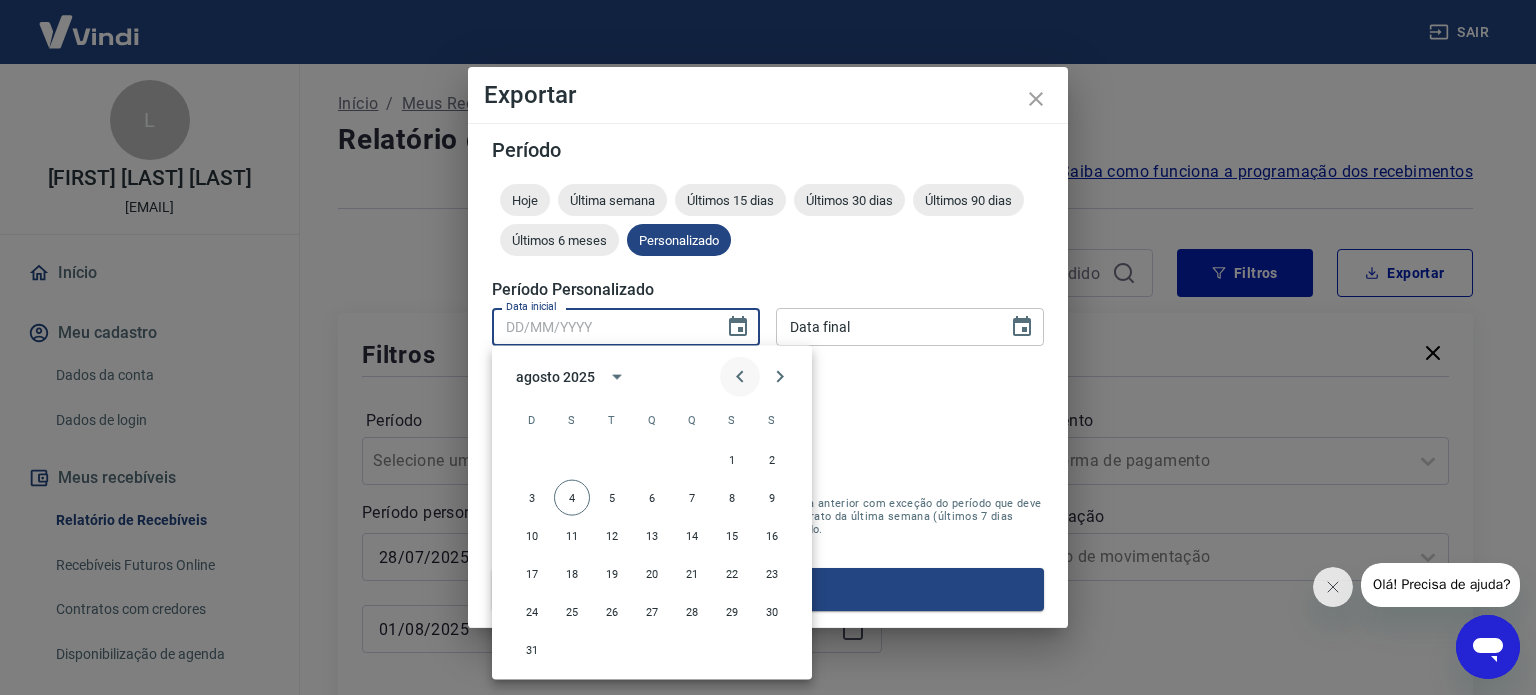click 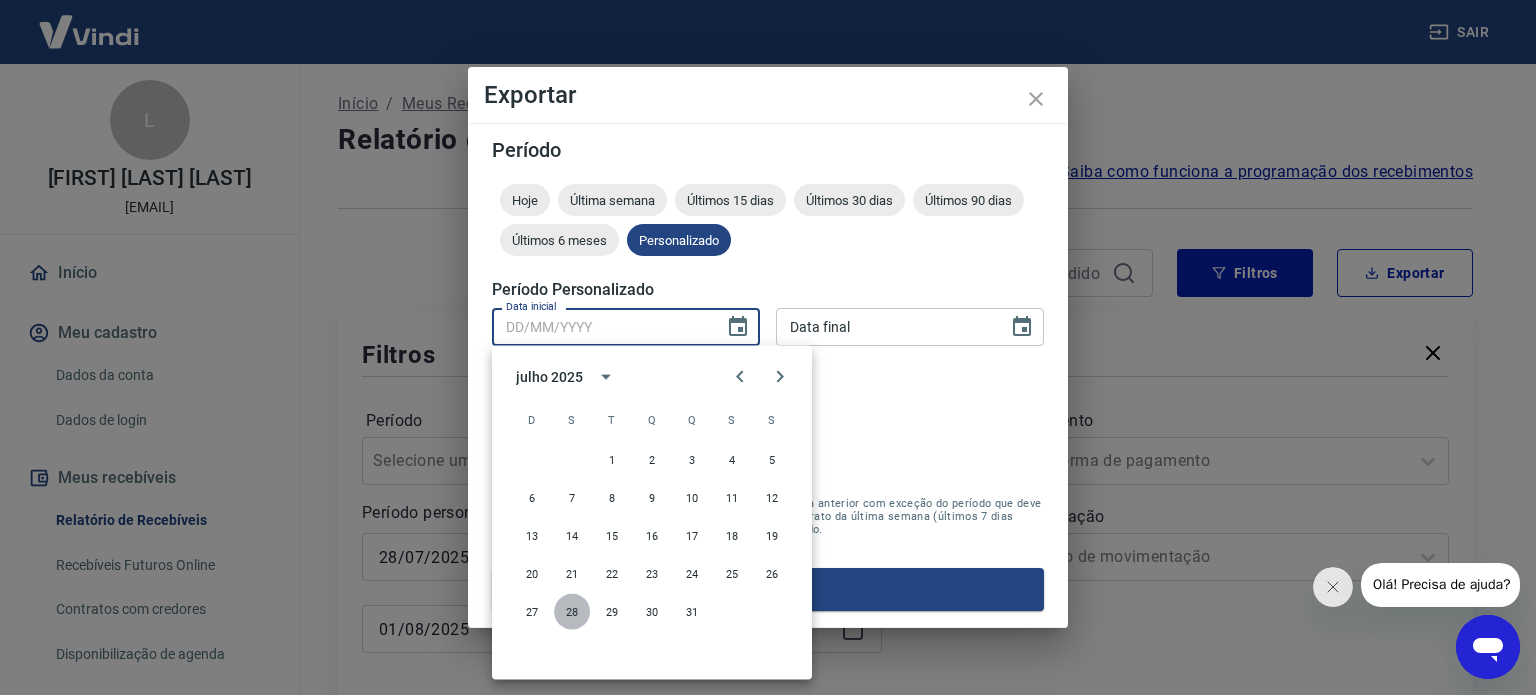 click on "28" at bounding box center (572, 612) 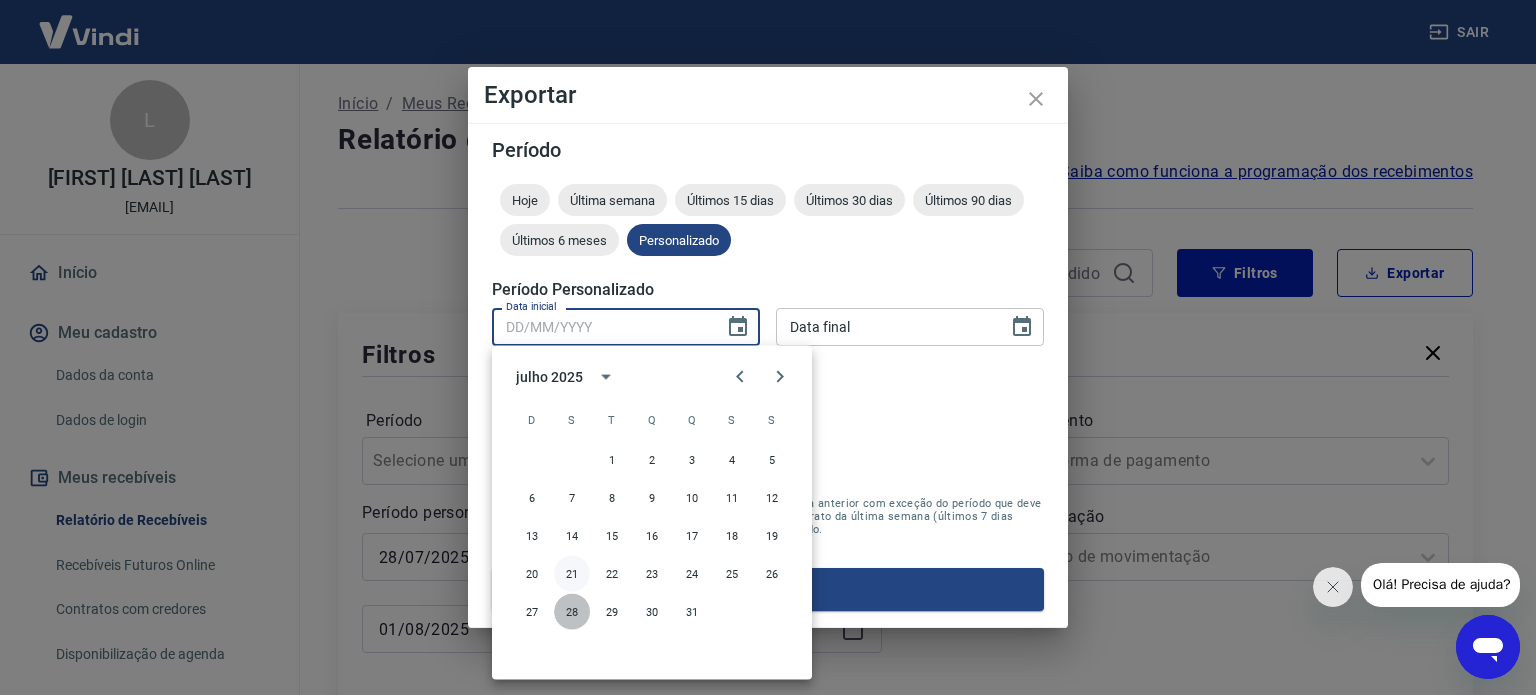 type on "28/07/2025" 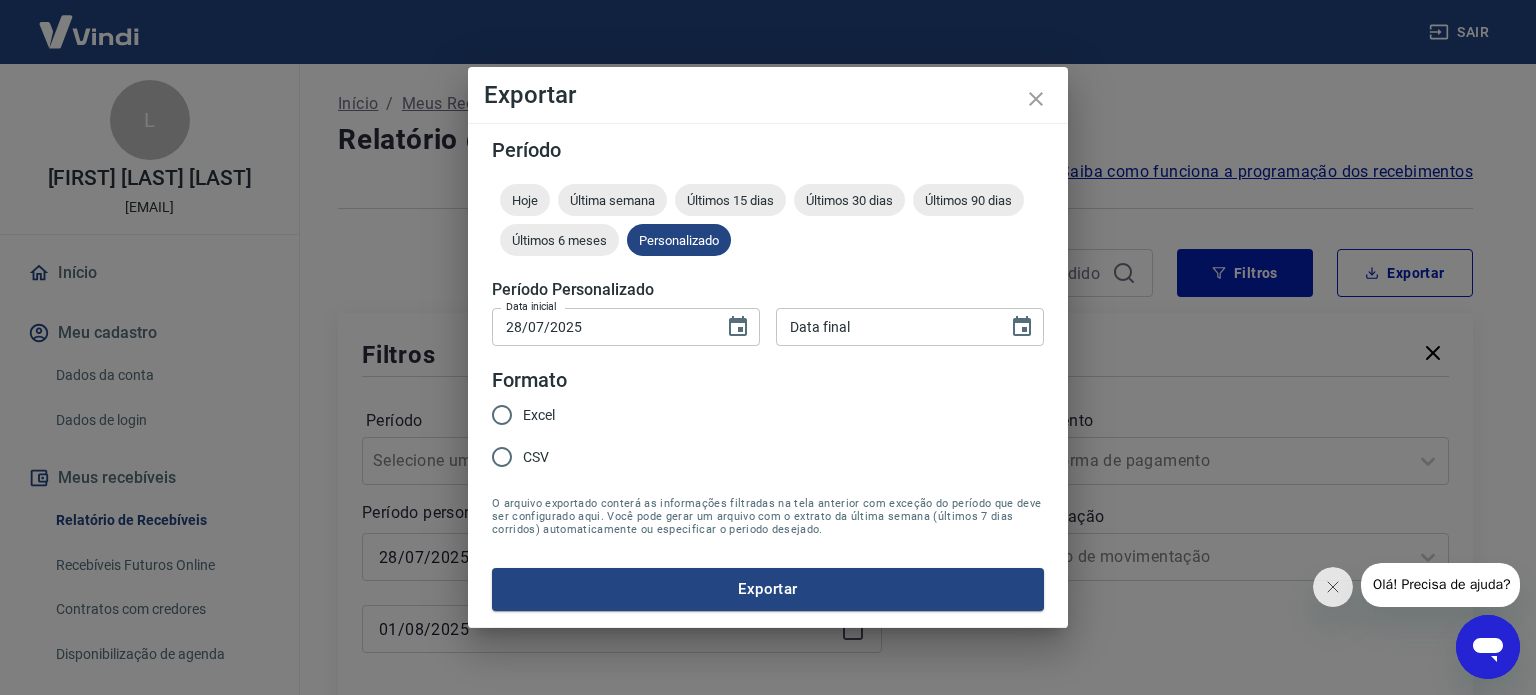 type on "DD/MM/YYYY" 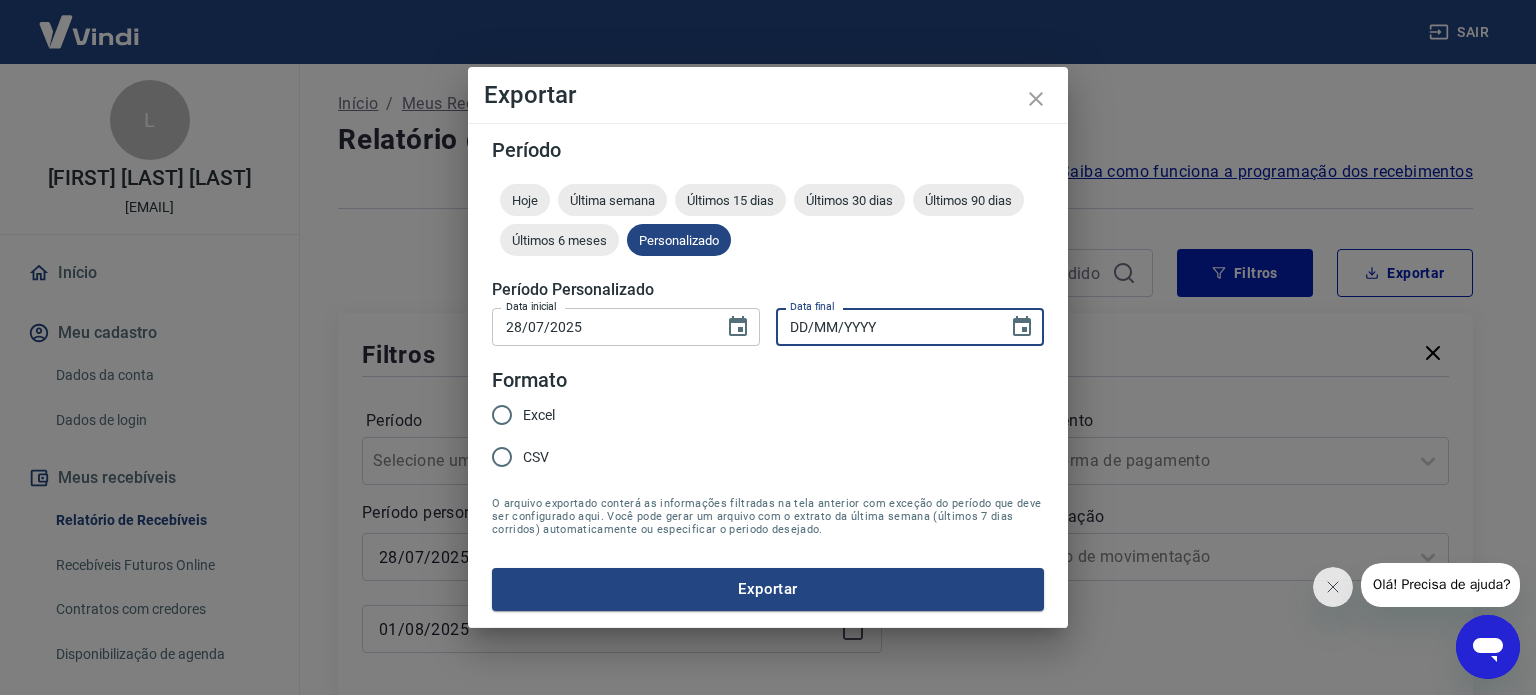 click on "DD/MM/YYYY" at bounding box center (885, 326) 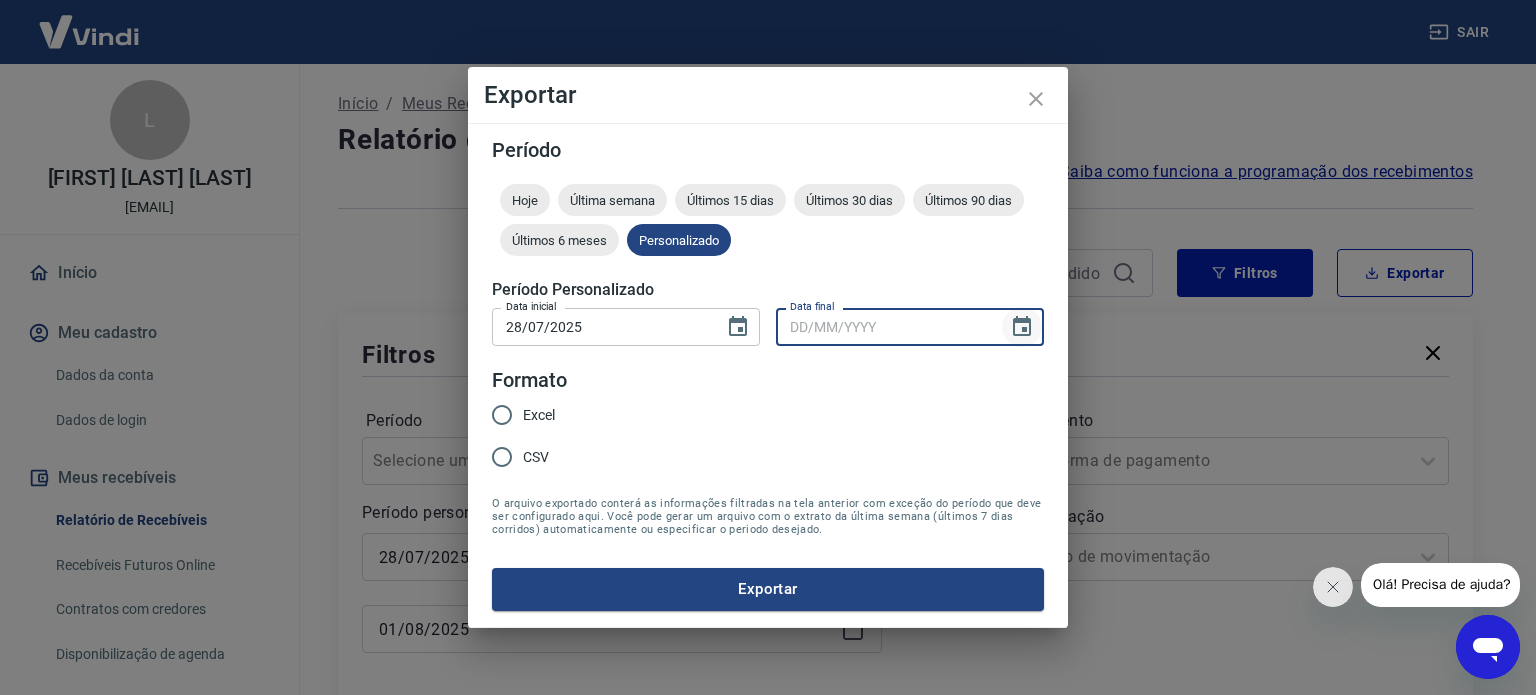 click 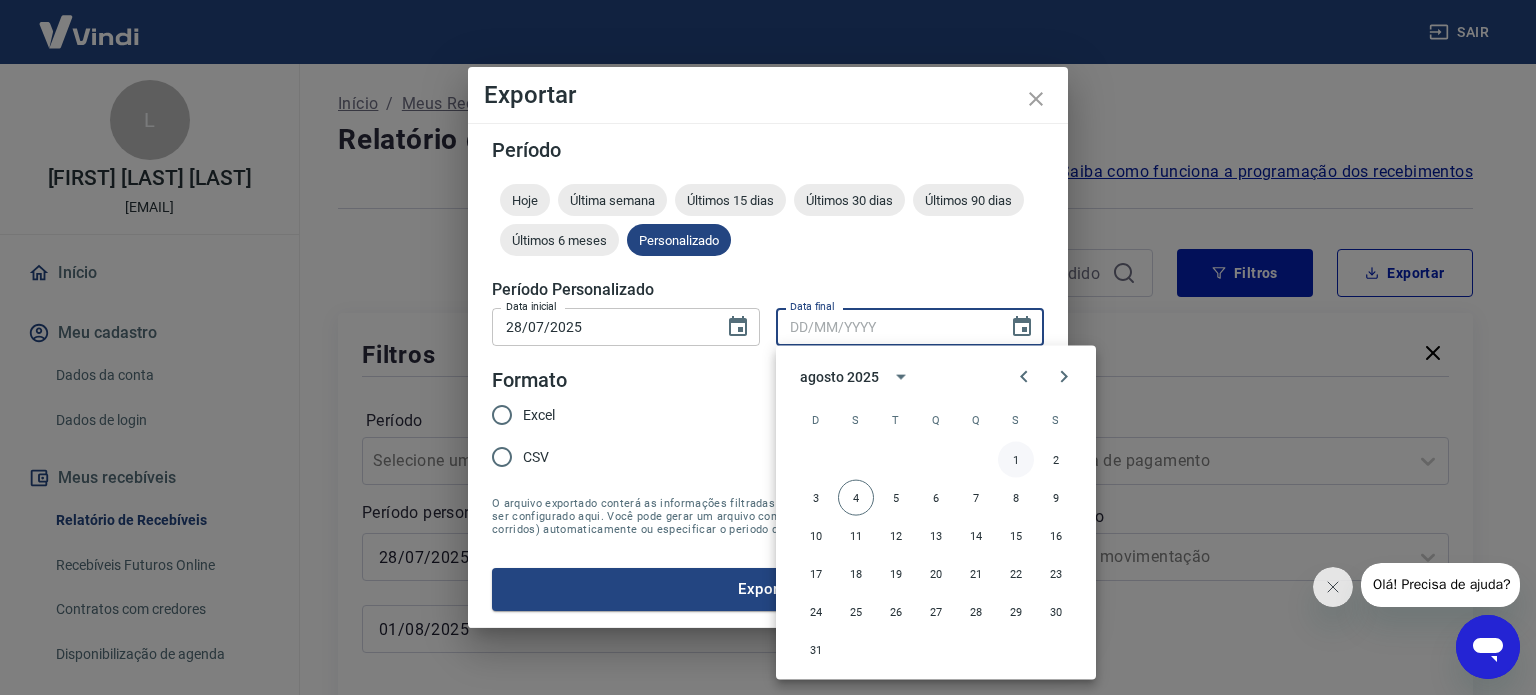 click on "1" at bounding box center (1016, 460) 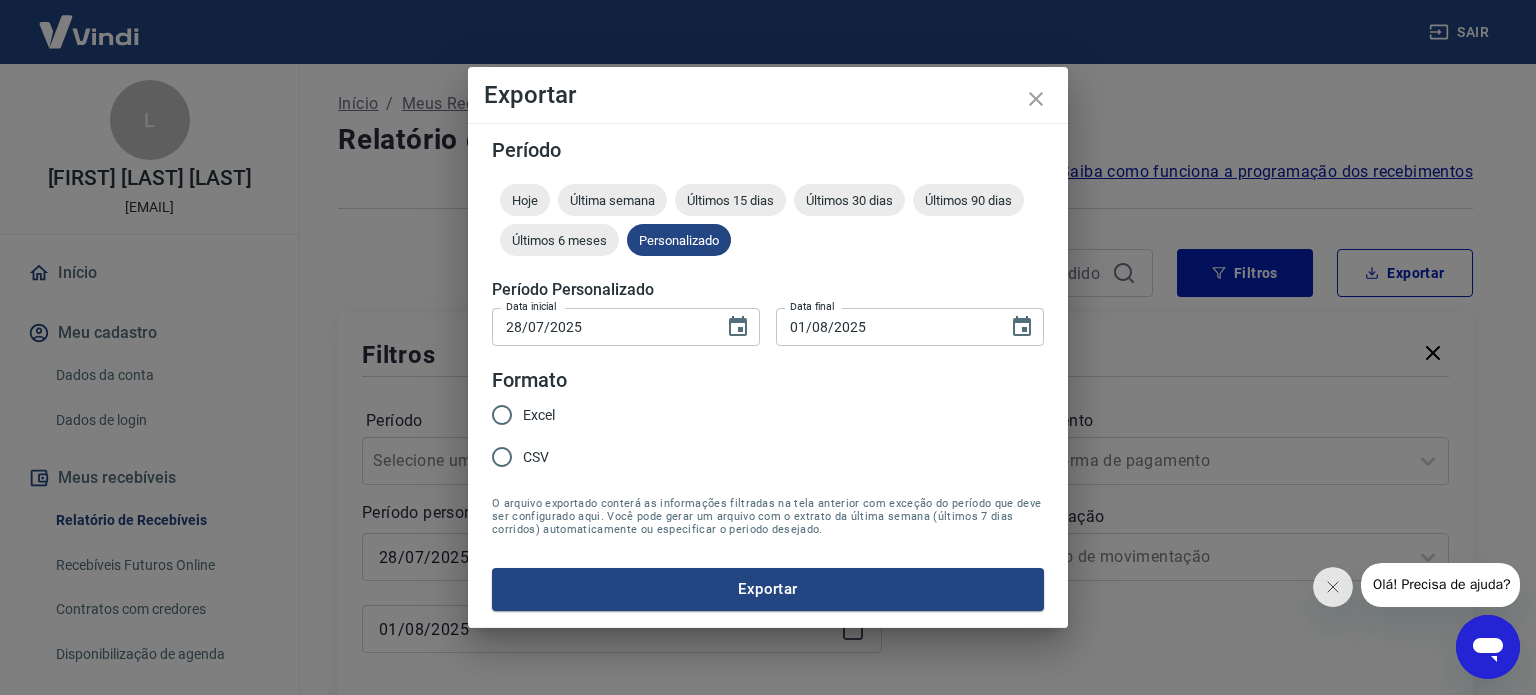 click on "Excel" at bounding box center [502, 415] 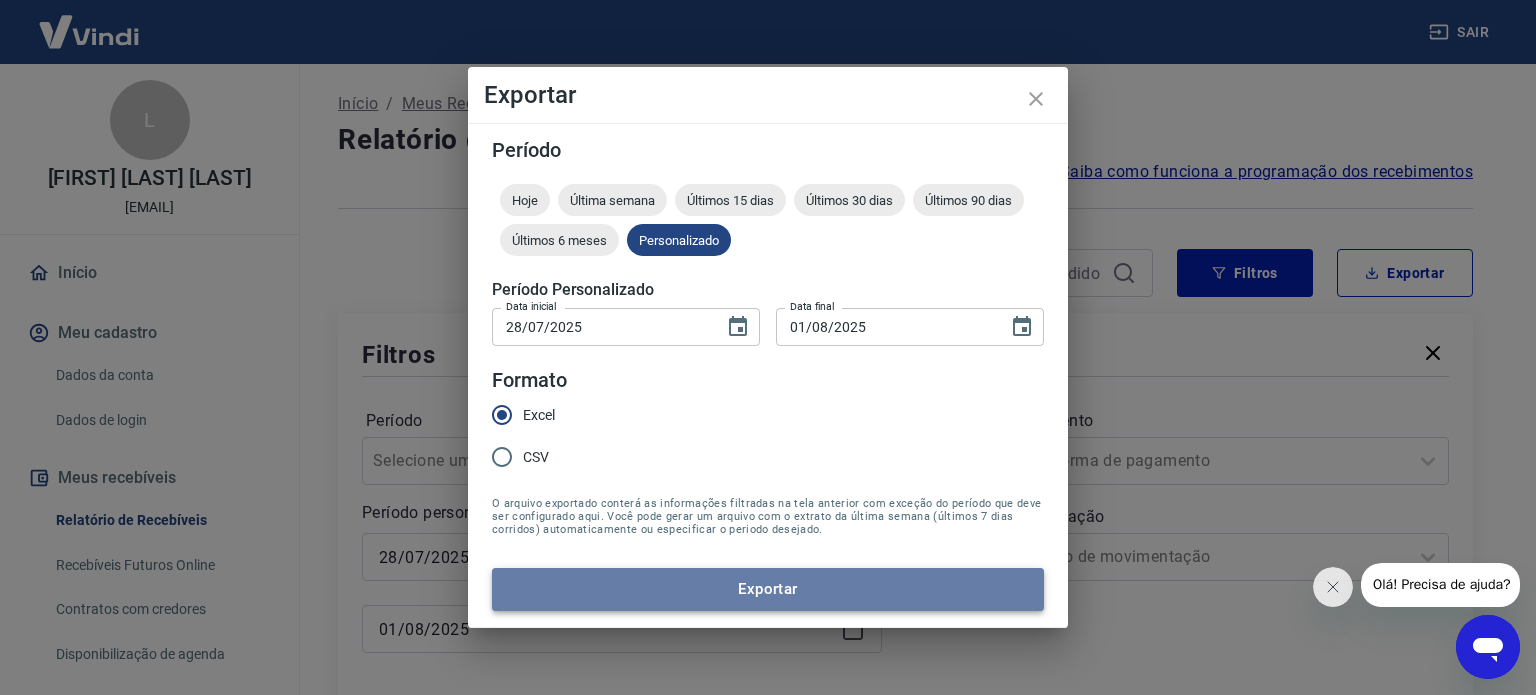 click on "Exportar" at bounding box center (768, 589) 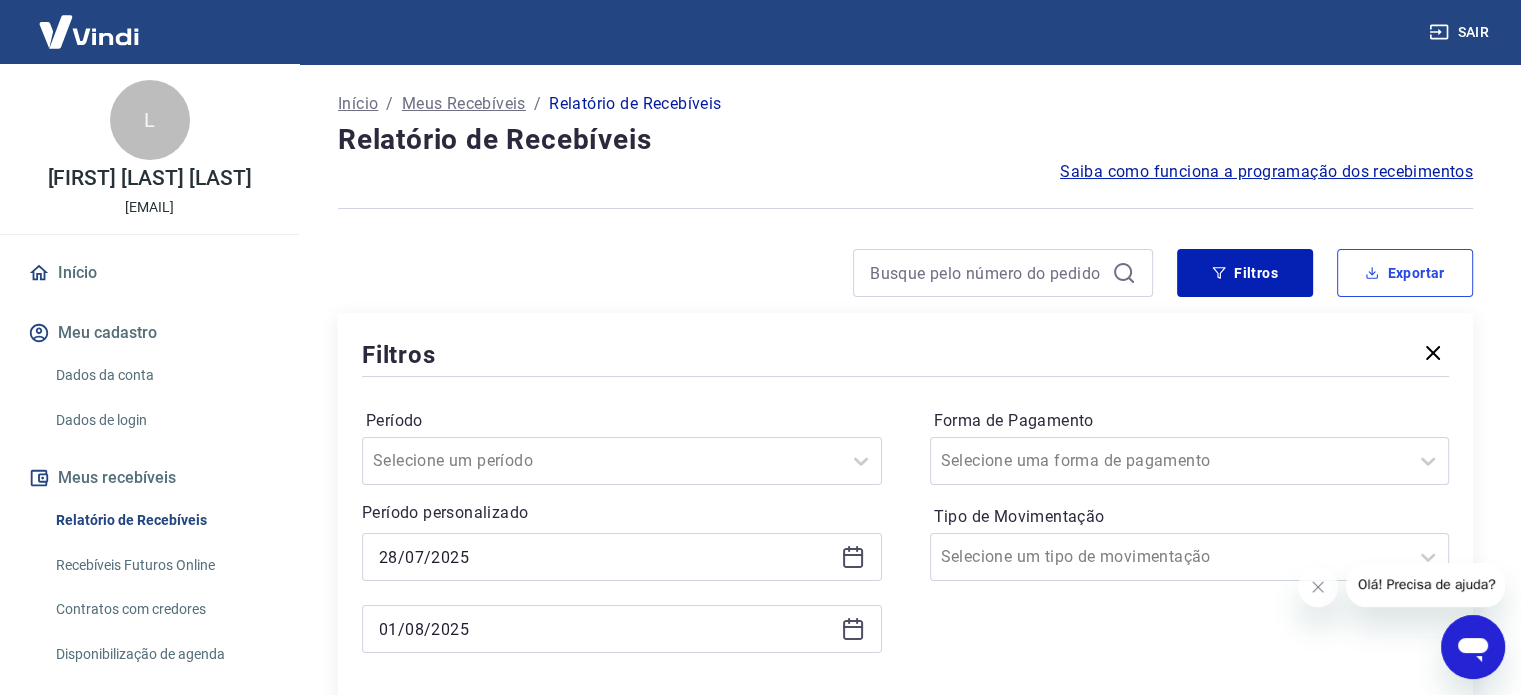 type 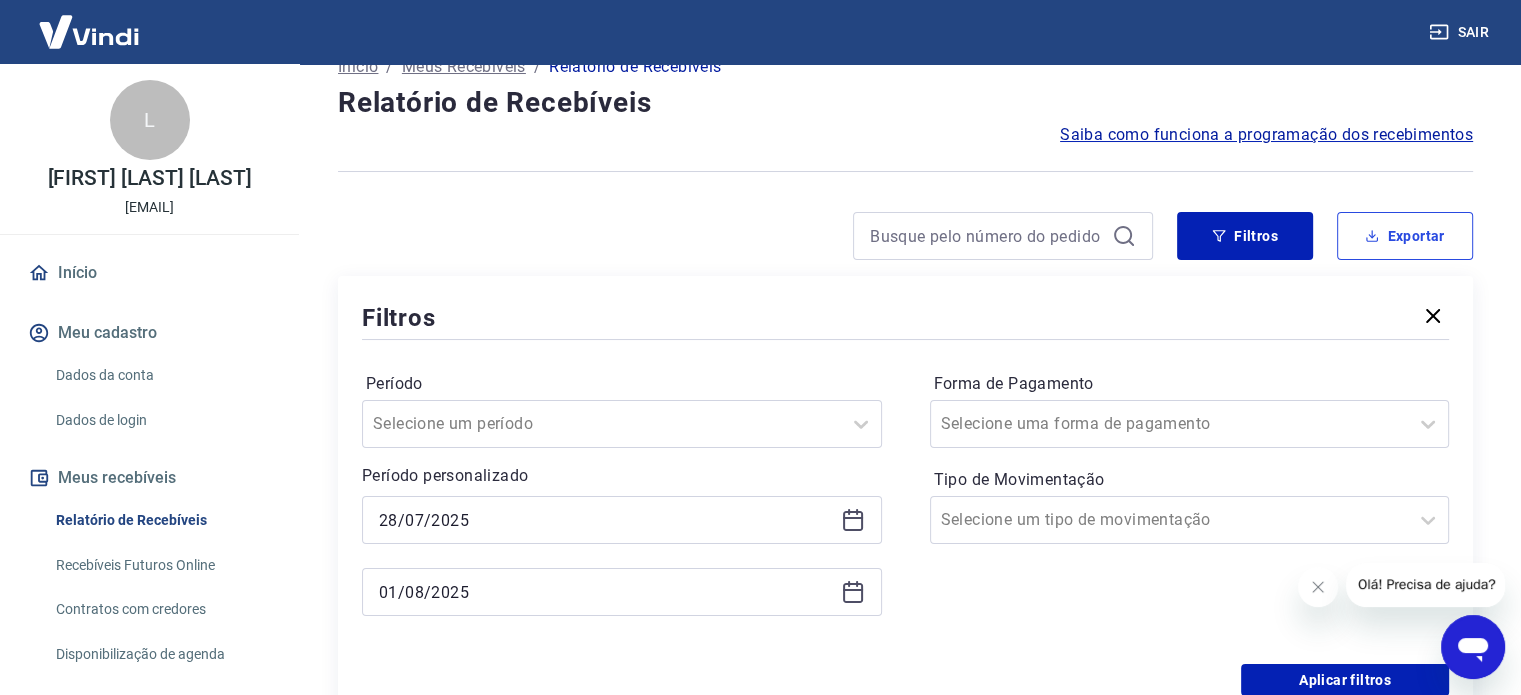 scroll, scrollTop: 300, scrollLeft: 0, axis: vertical 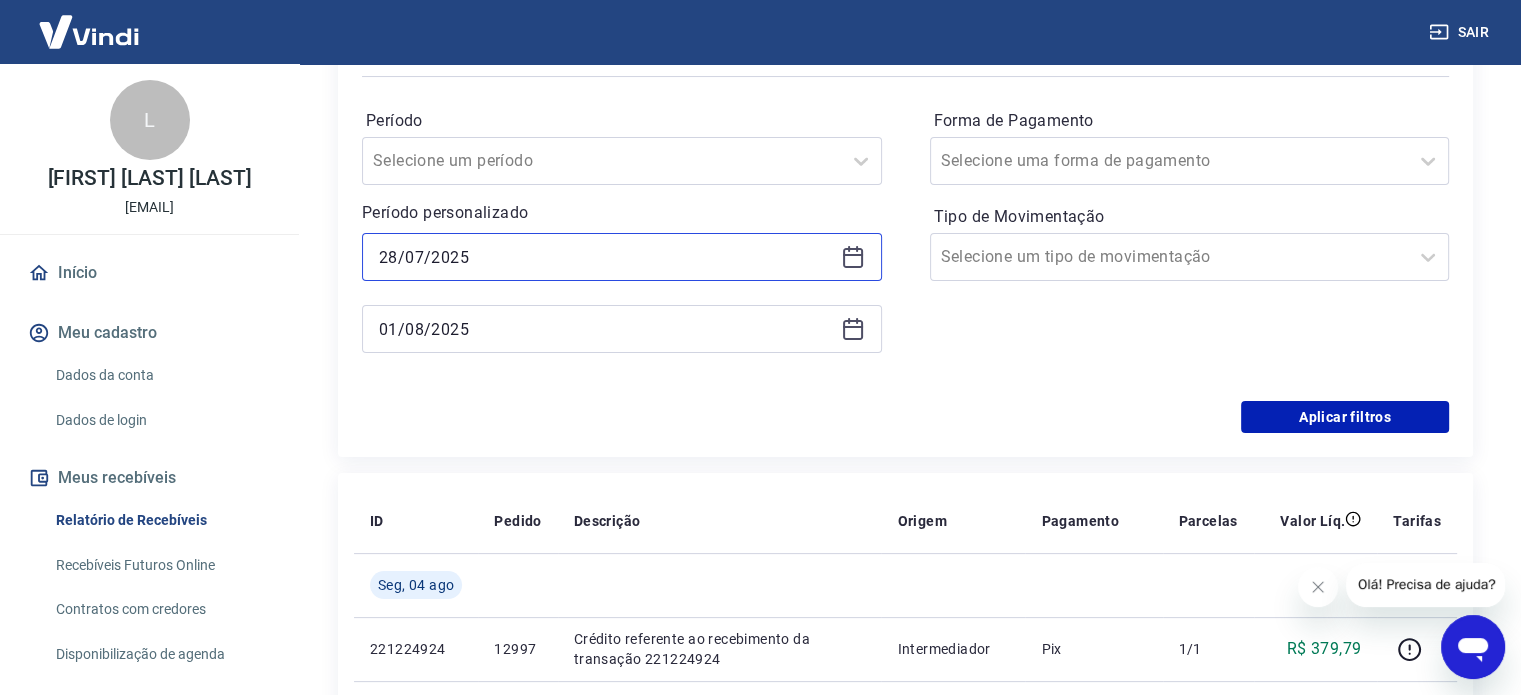 click on "28/07/2025" at bounding box center [606, 257] 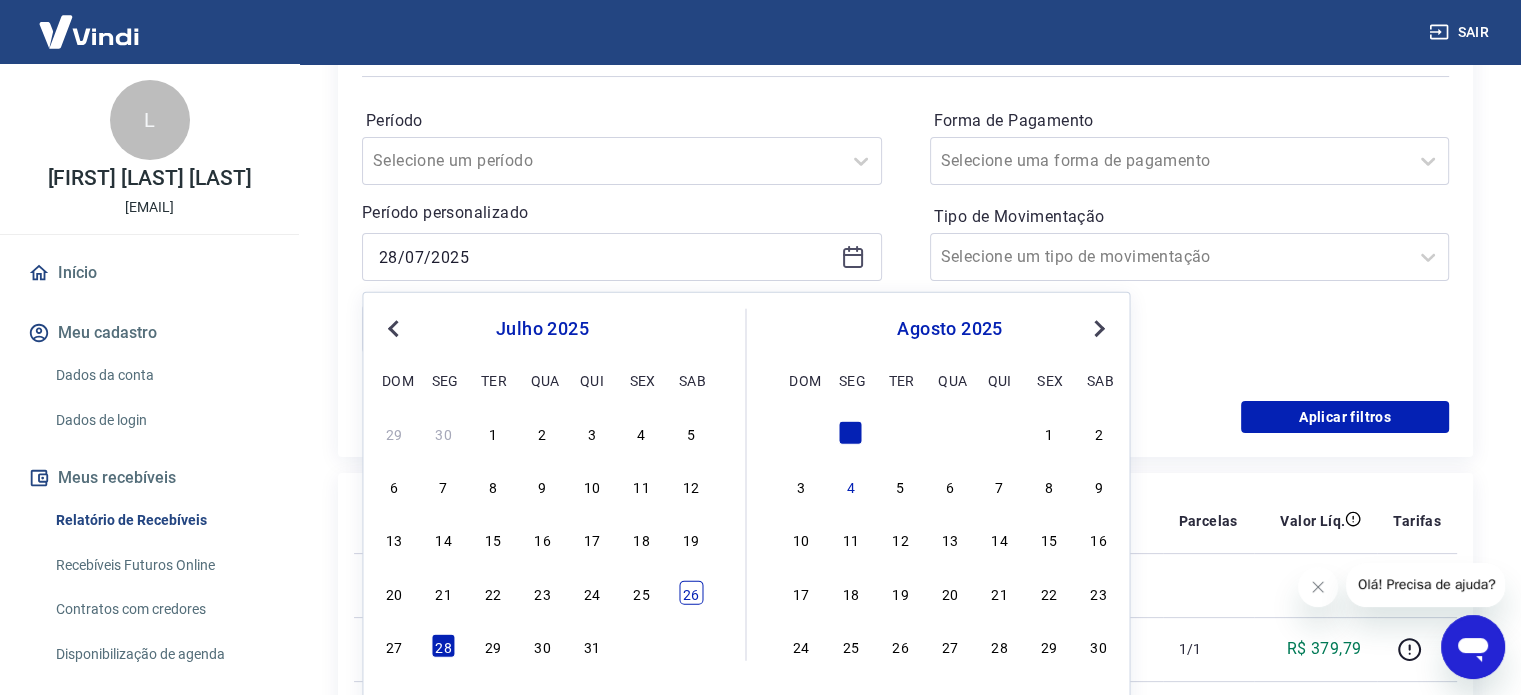 click on "26" at bounding box center (691, 592) 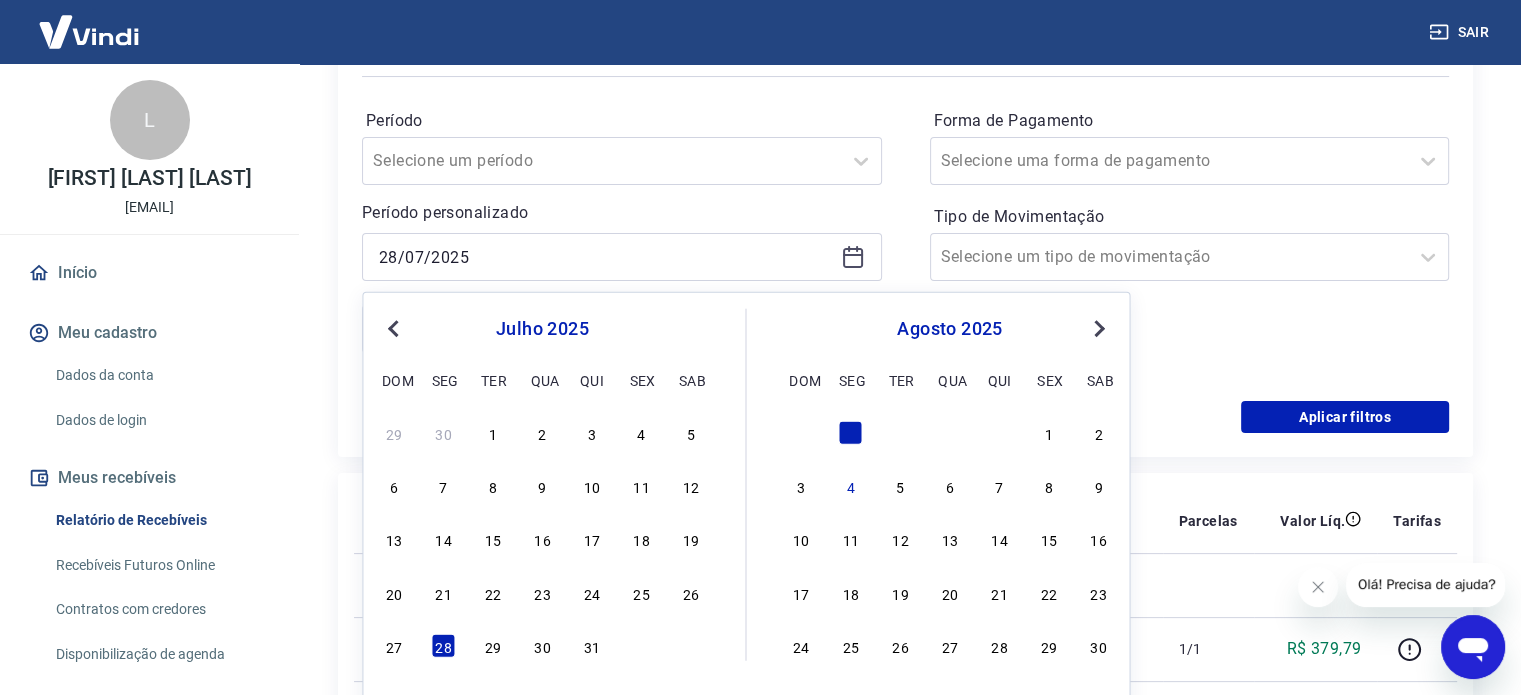 type on "26/07/2025" 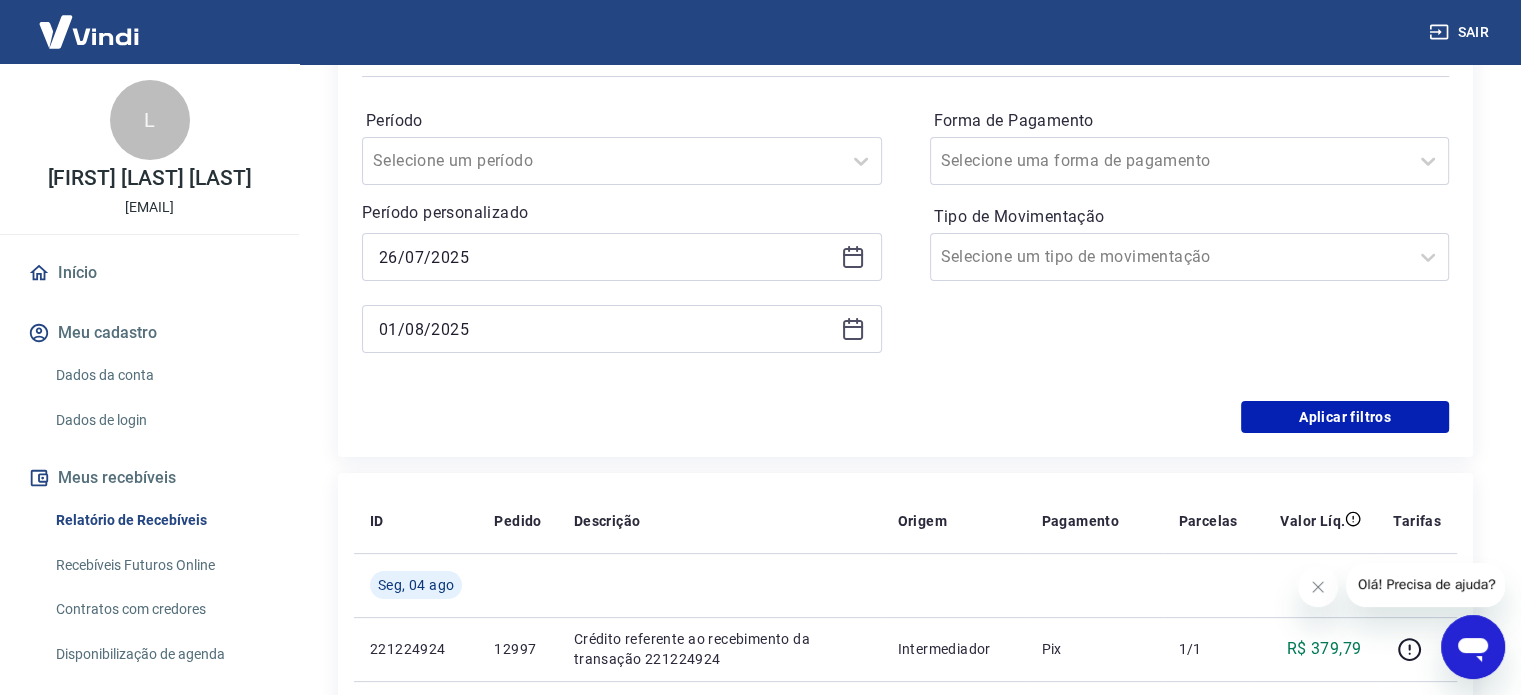 click 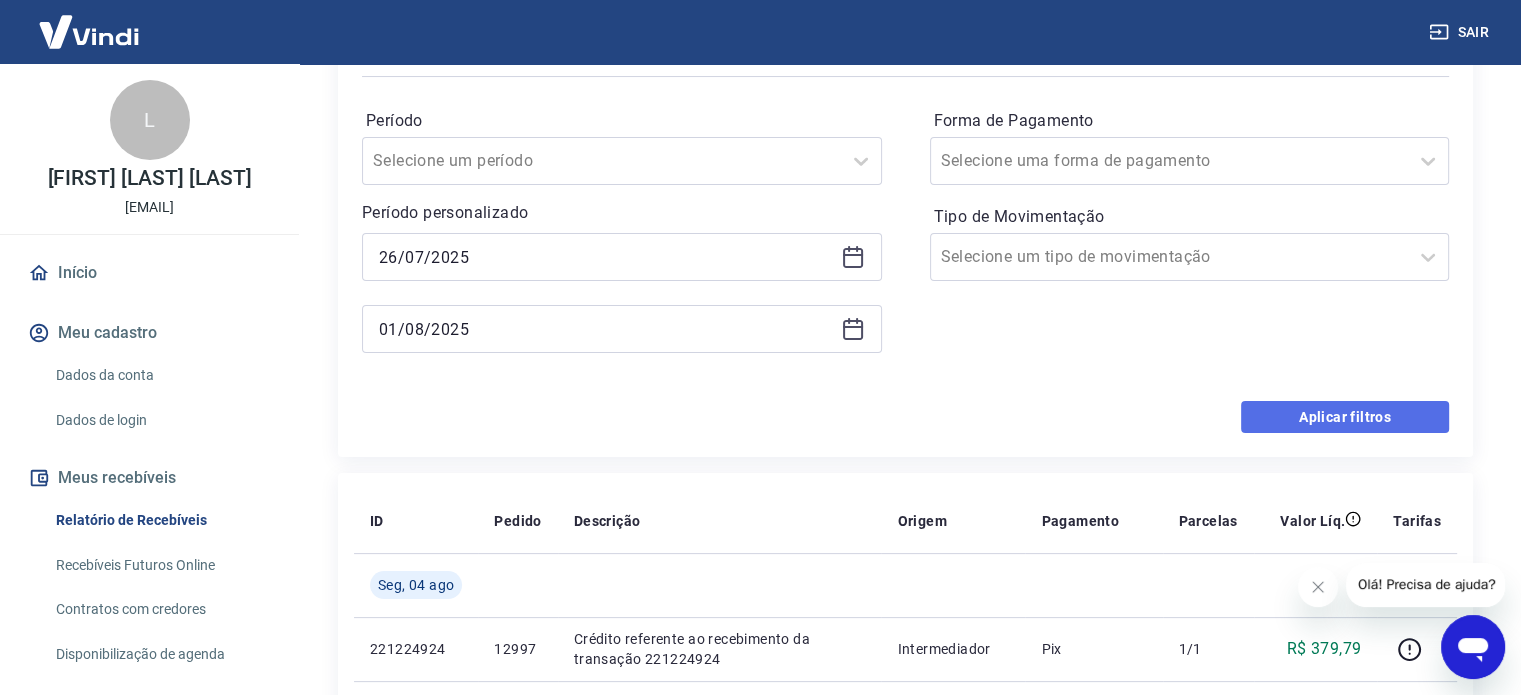 click on "Aplicar filtros" at bounding box center [1345, 417] 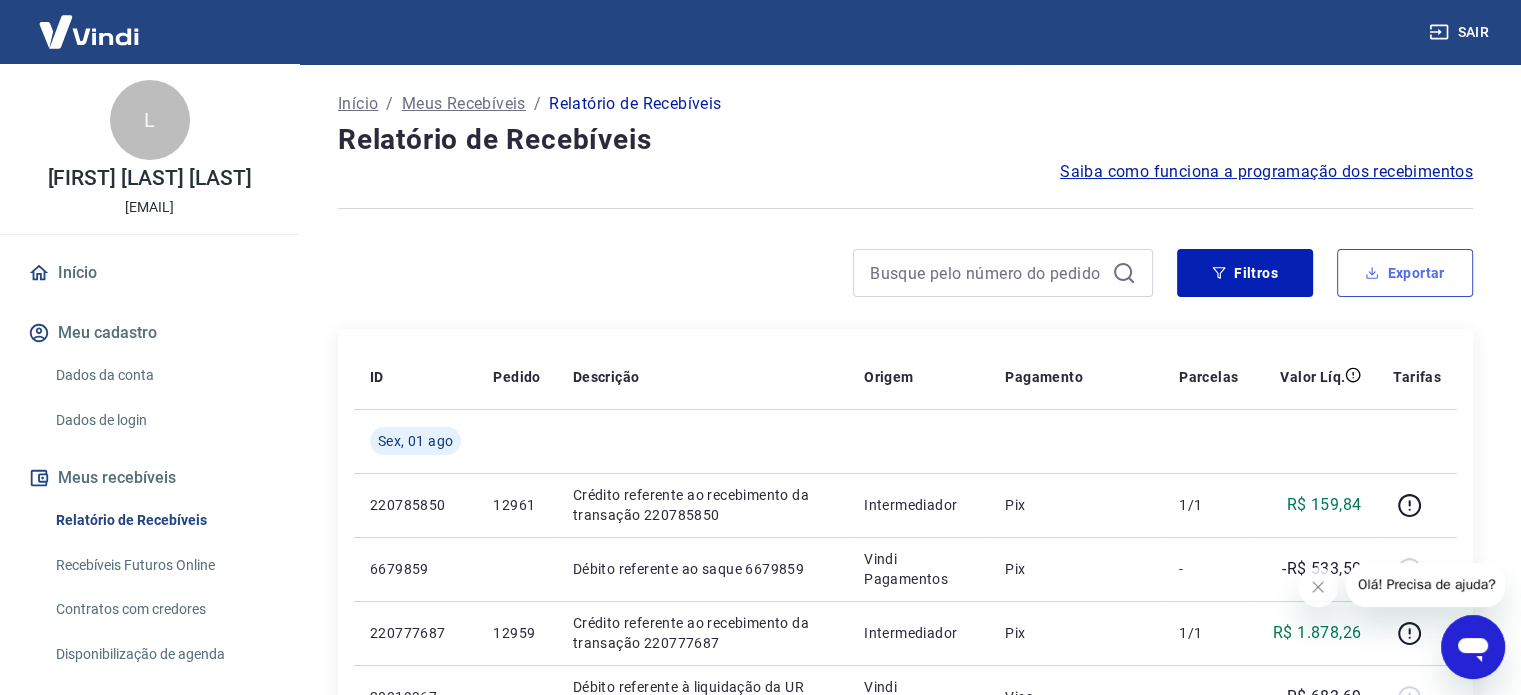 scroll, scrollTop: 100, scrollLeft: 0, axis: vertical 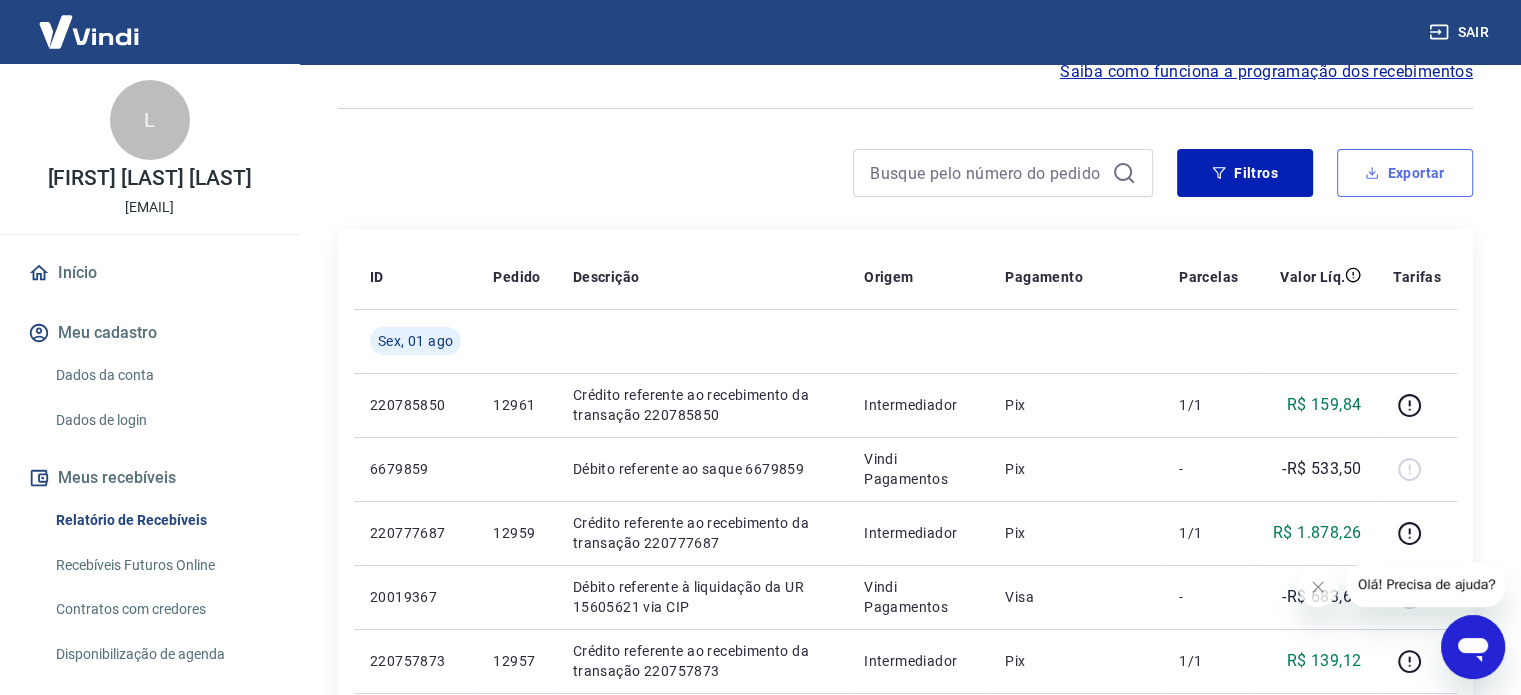 click on "Exportar" at bounding box center (1405, 173) 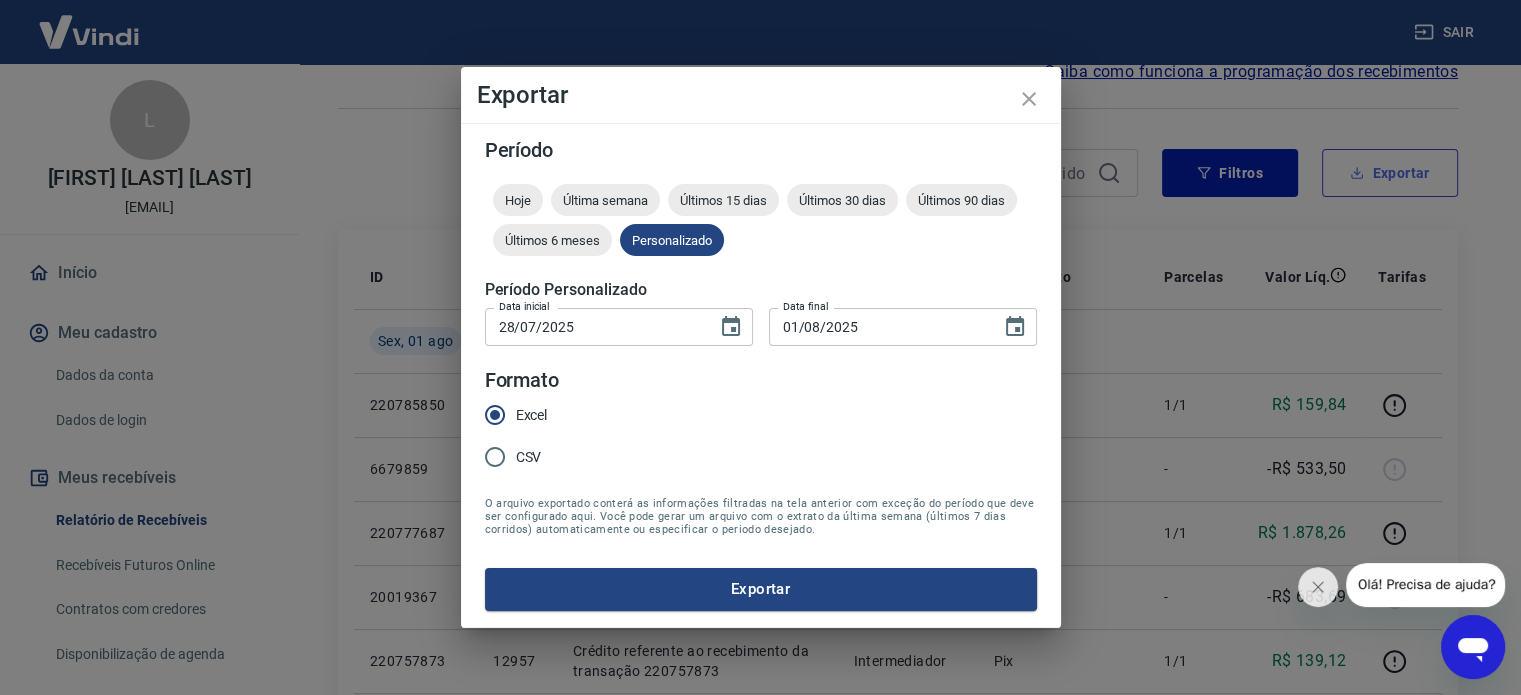 type on "26/07/2025" 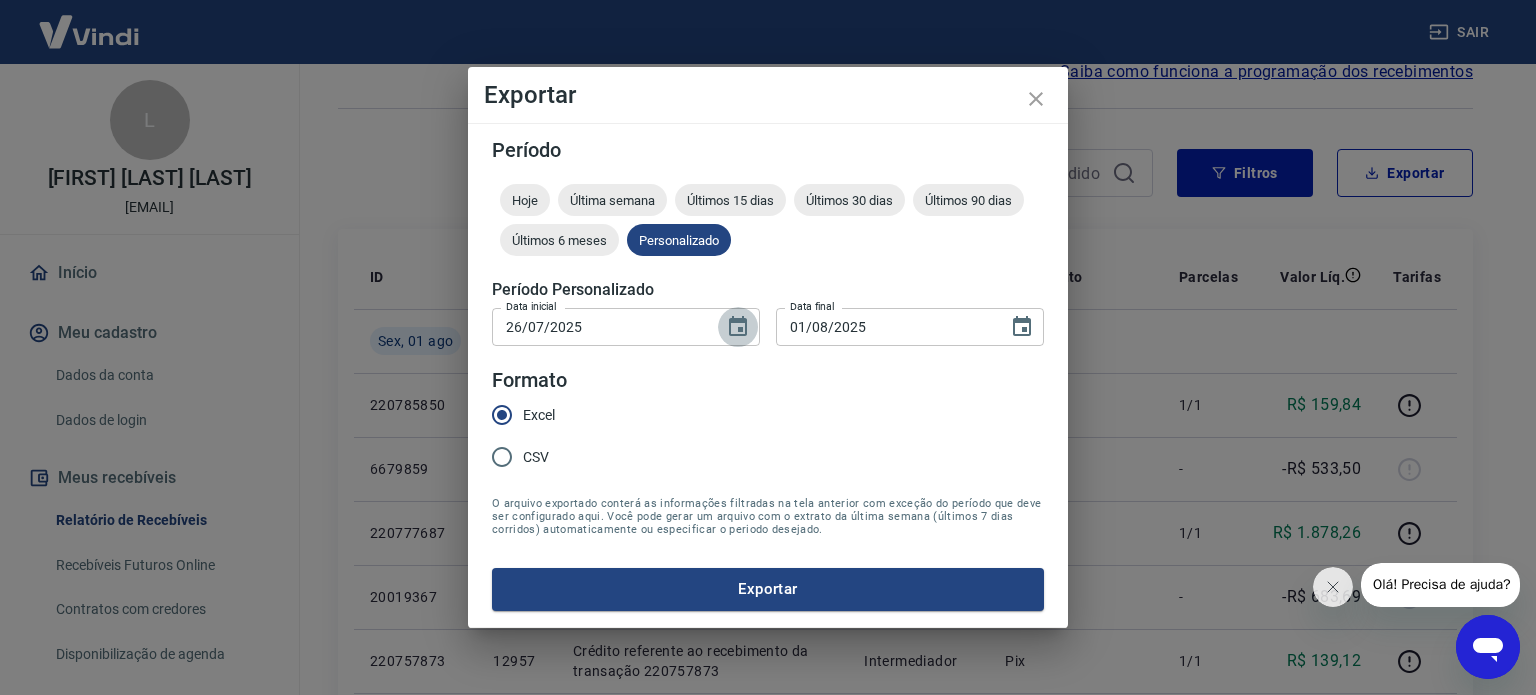 click 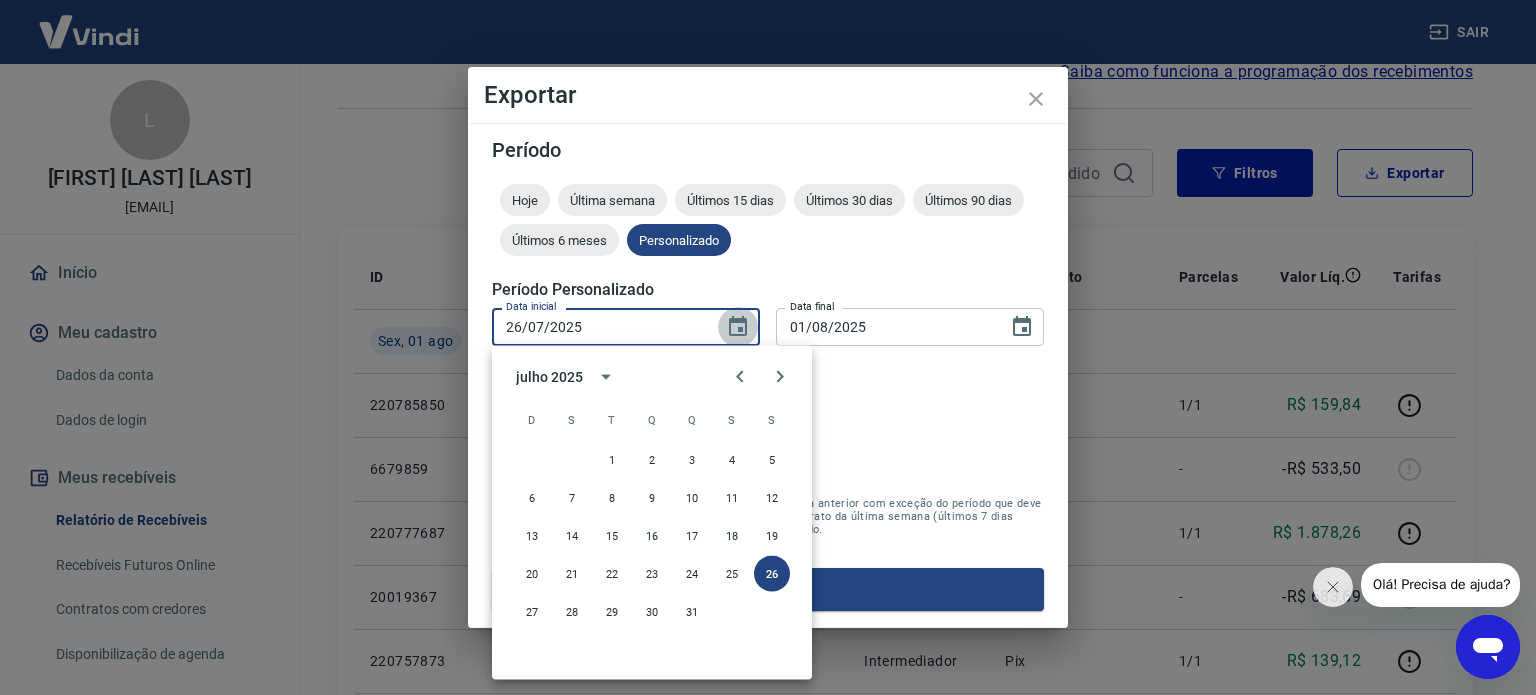 click 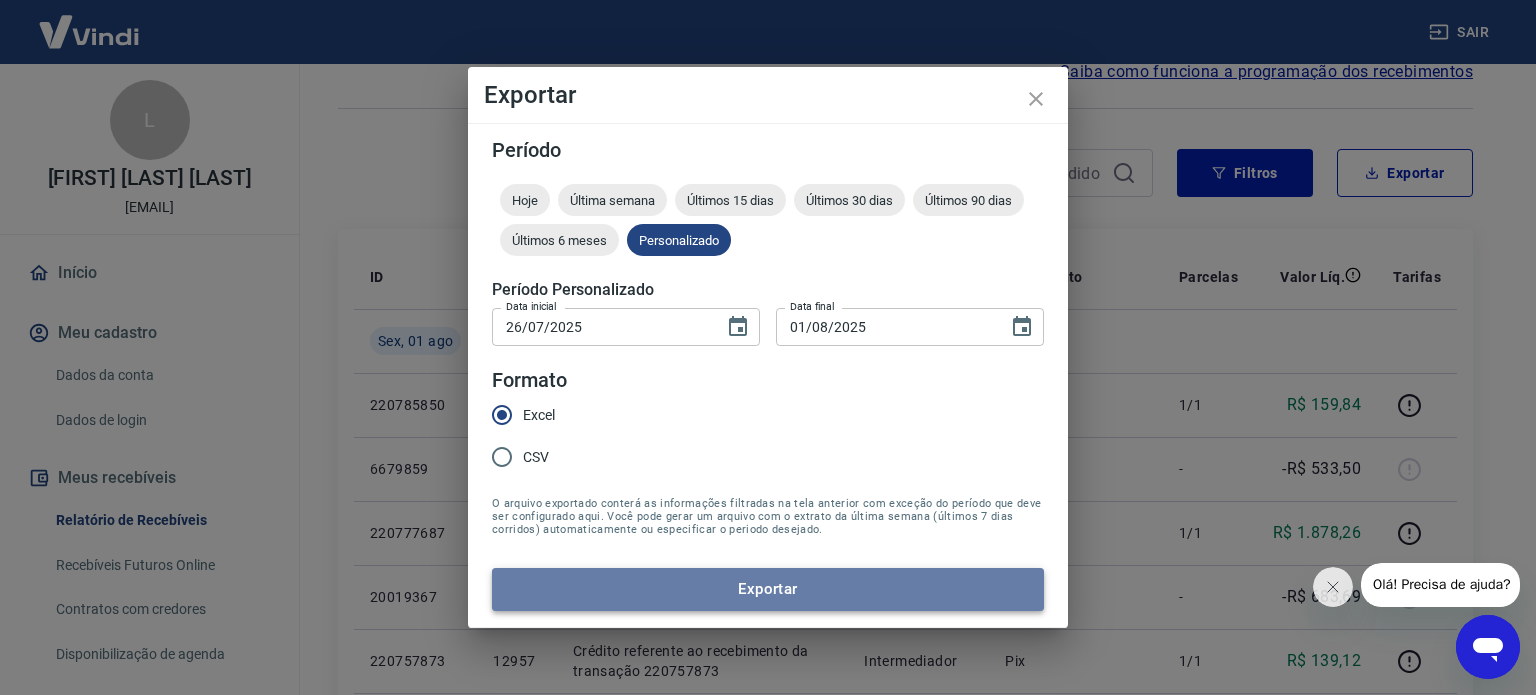 click on "Exportar" at bounding box center [768, 589] 